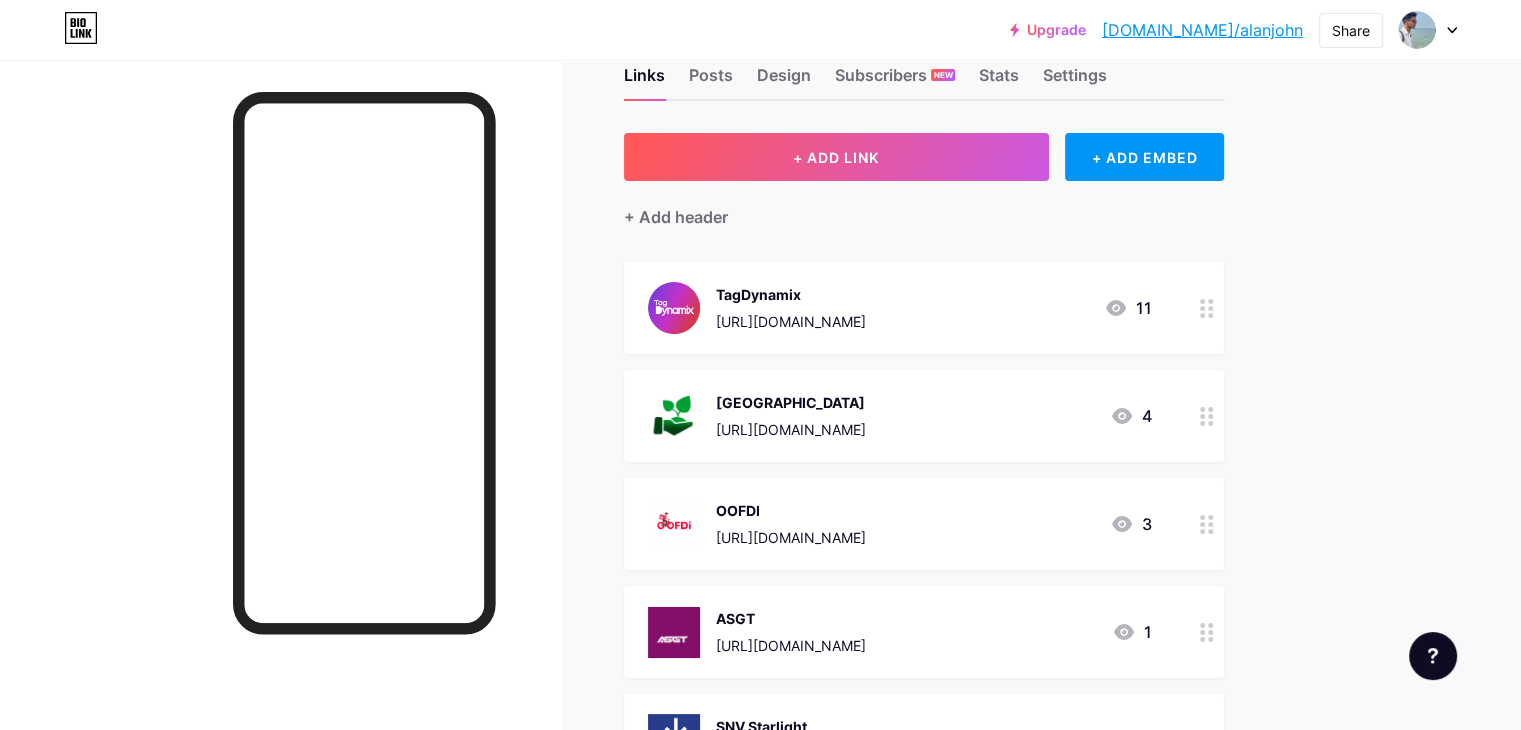 scroll, scrollTop: 0, scrollLeft: 0, axis: both 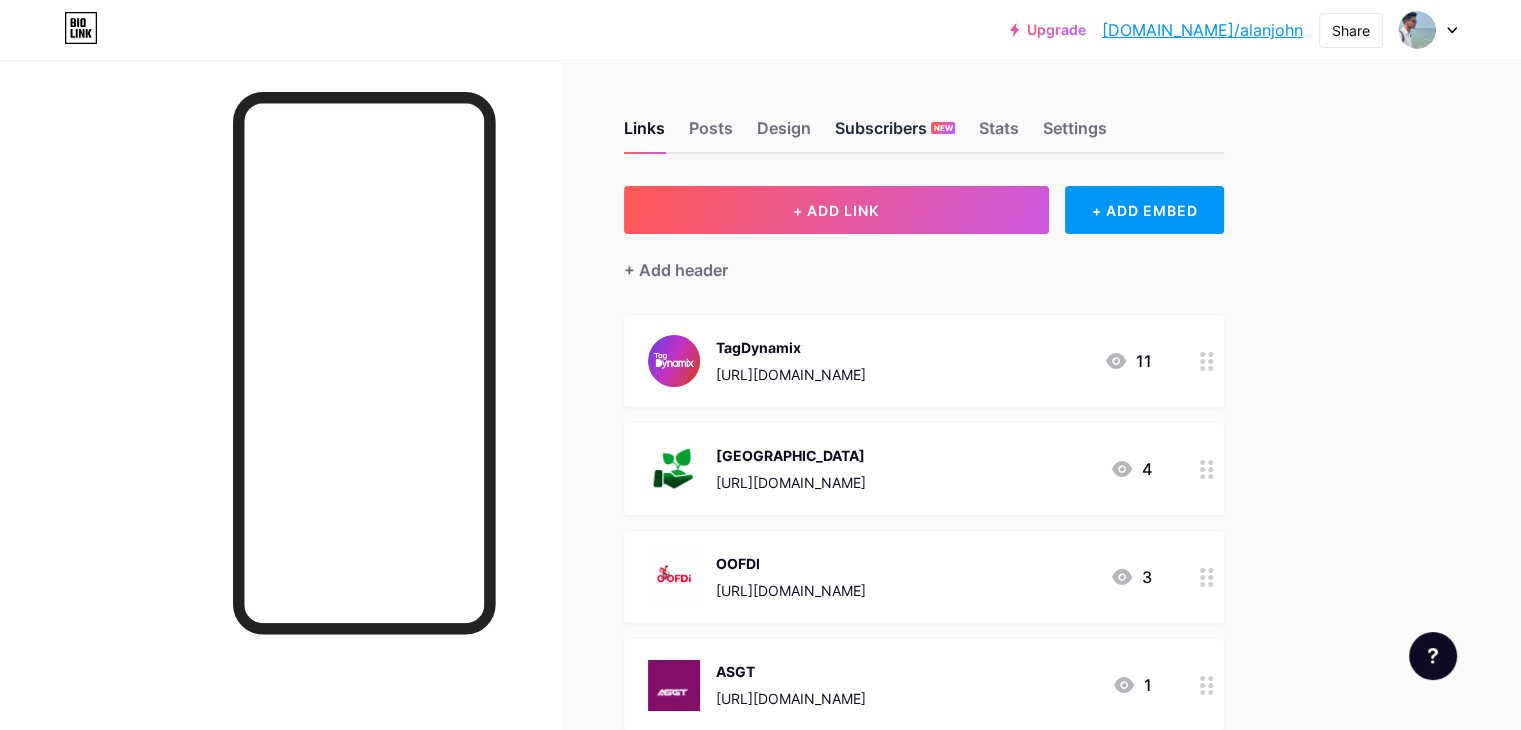 click on "Subscribers
NEW" at bounding box center (895, 134) 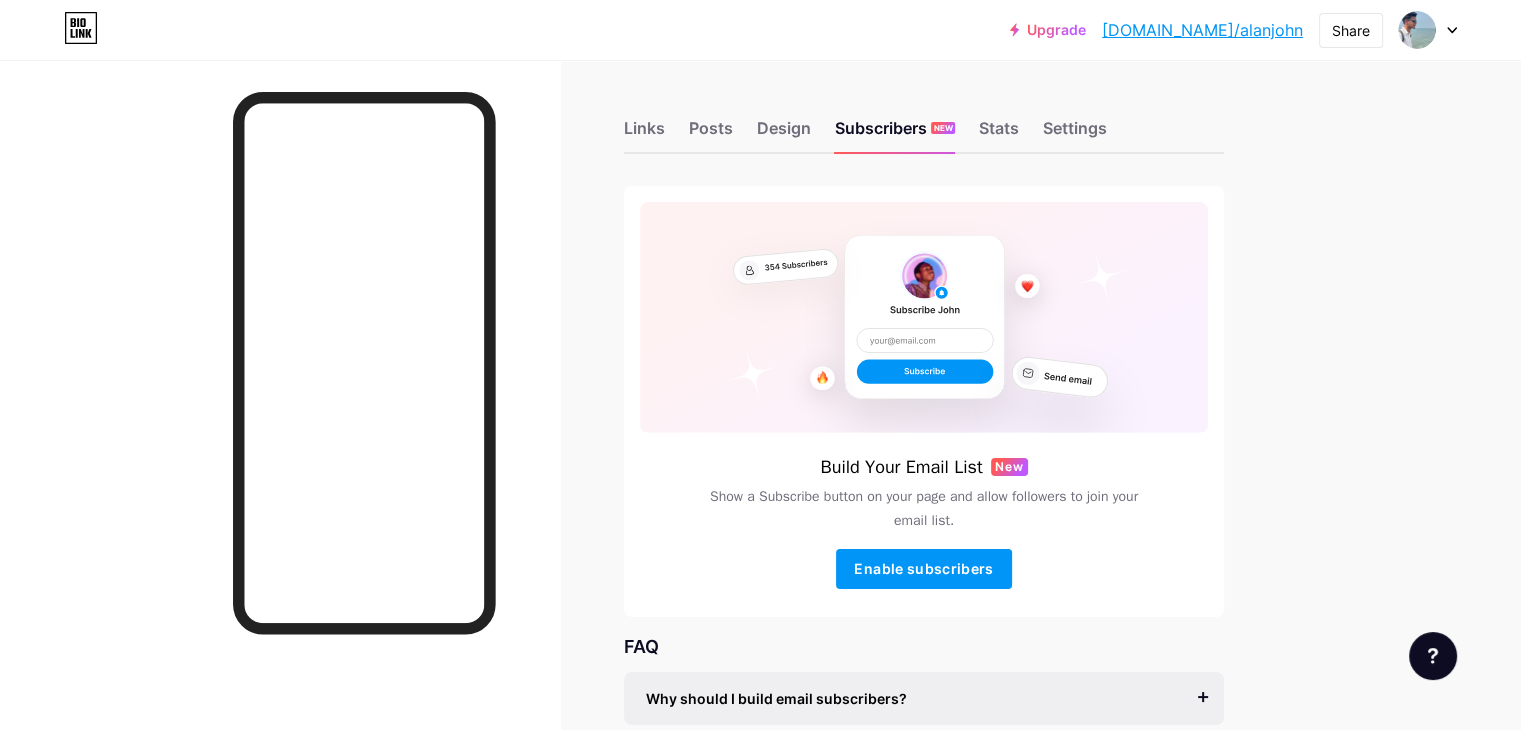 click on "Links
Posts
Design
Subscribers
NEW
Stats
Settings" at bounding box center (924, 119) 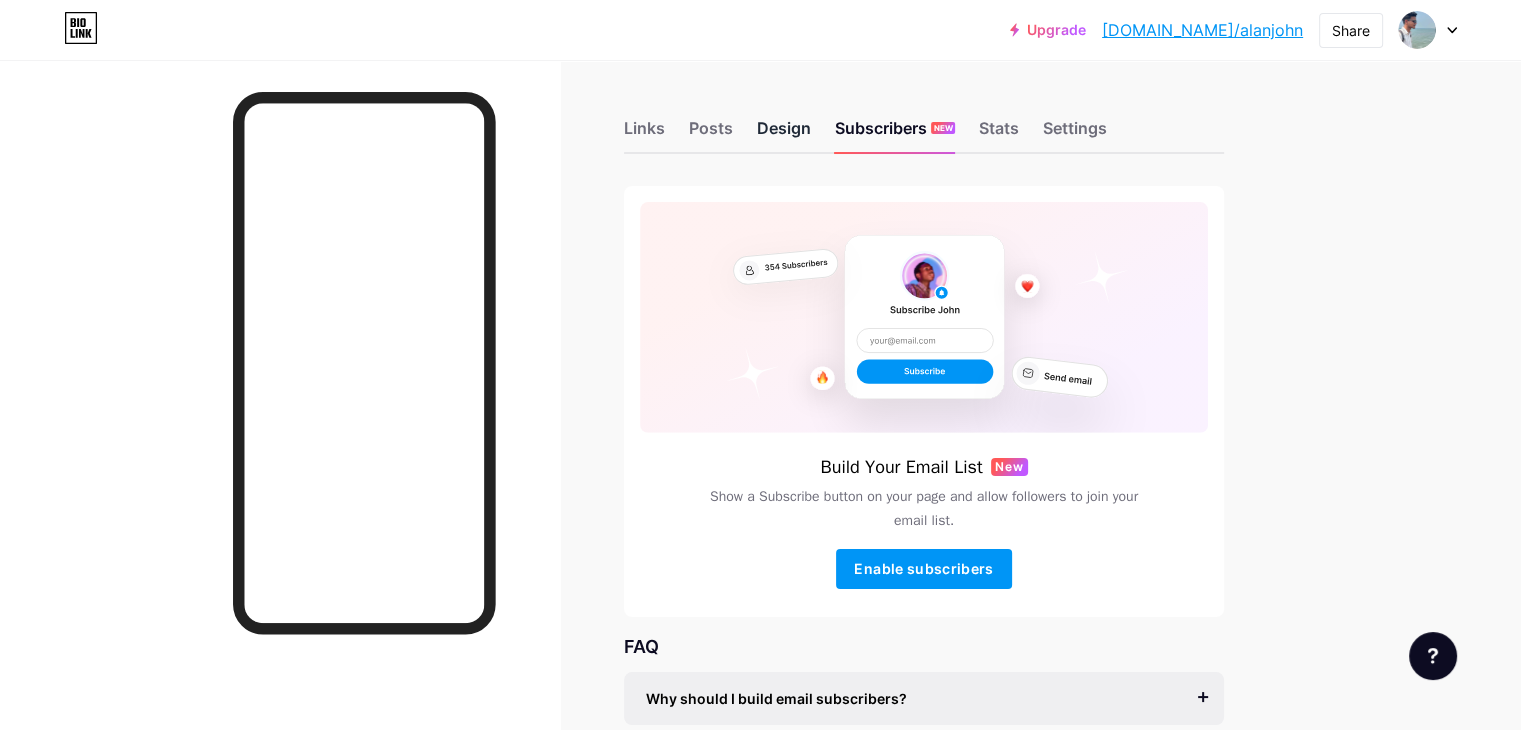 click on "Design" at bounding box center [784, 134] 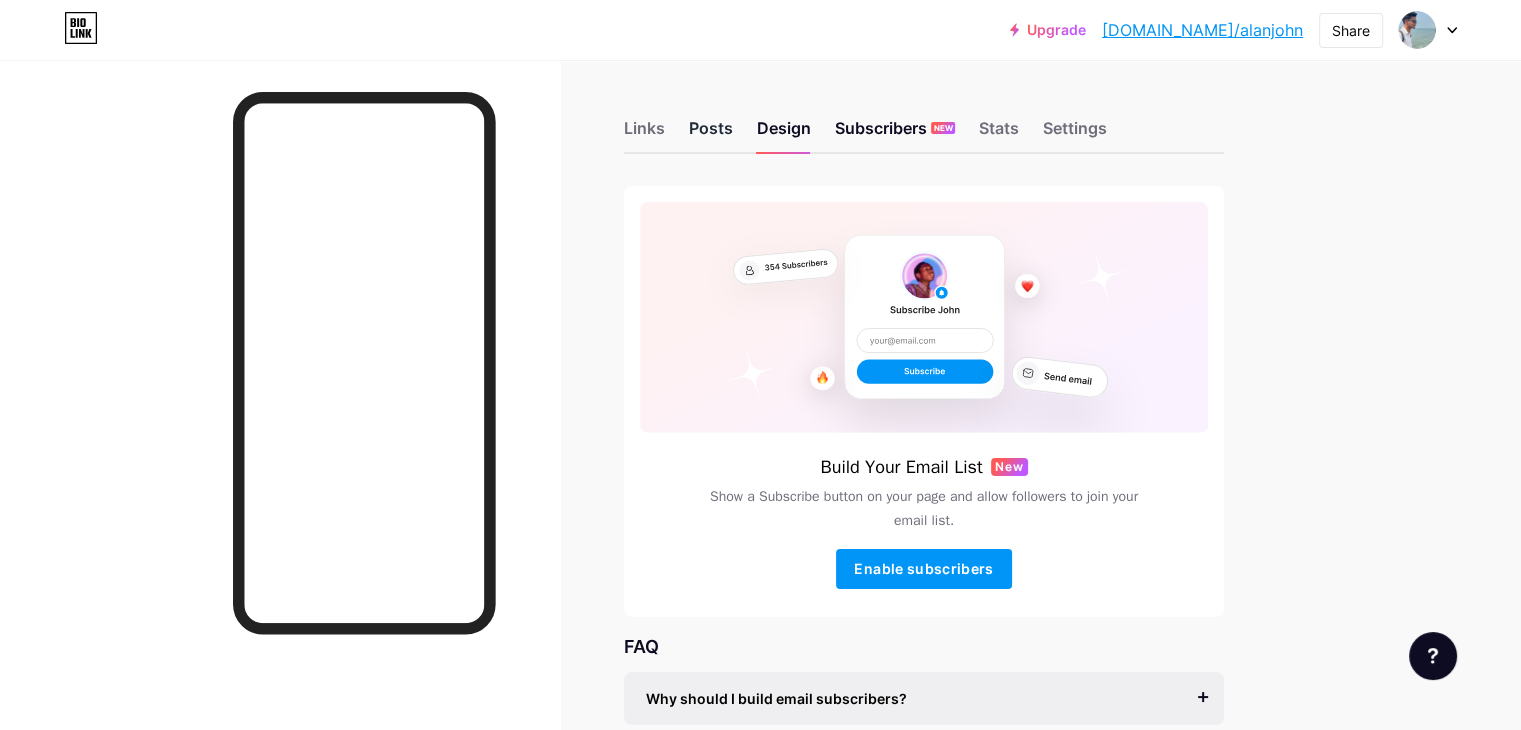 click on "Posts" at bounding box center [711, 134] 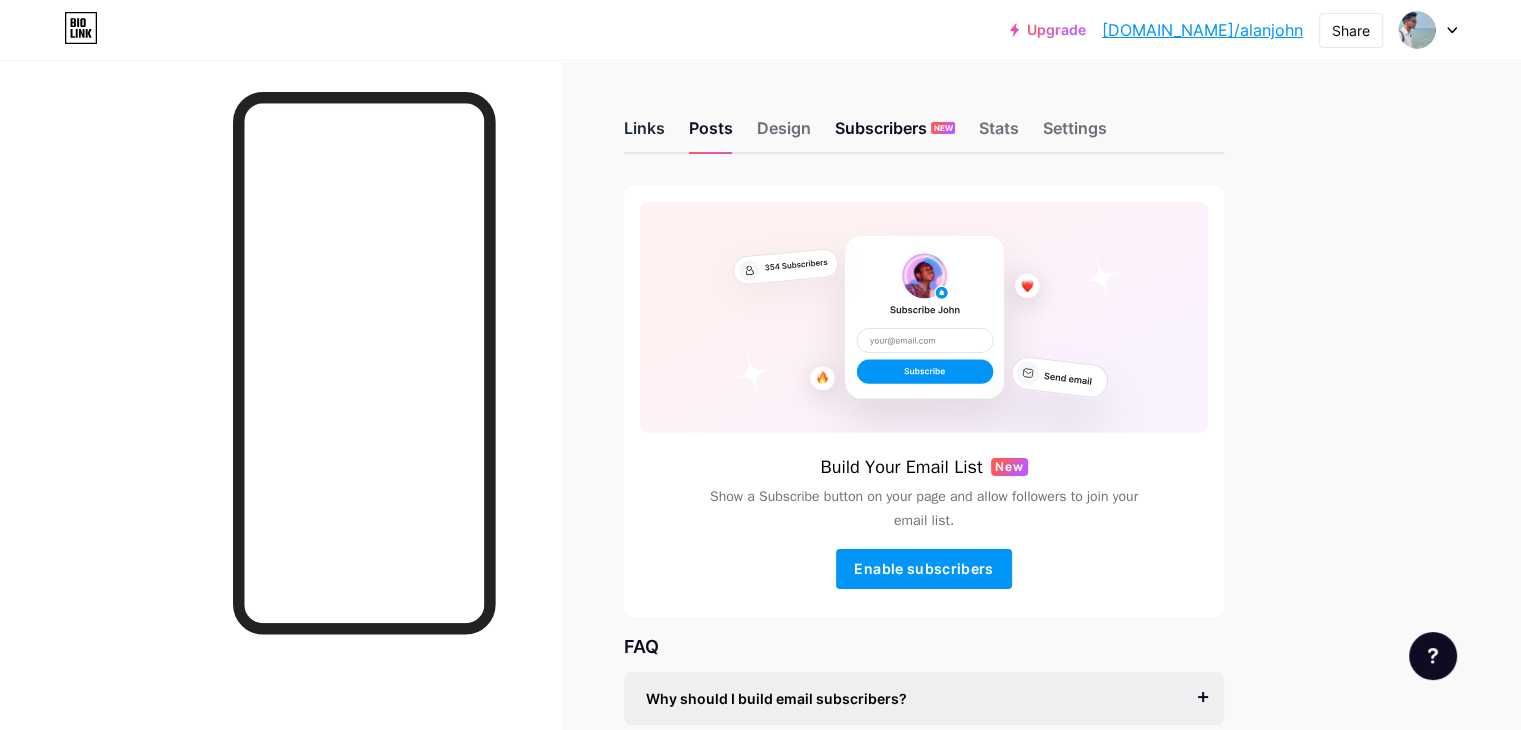 click on "Links" at bounding box center [644, 134] 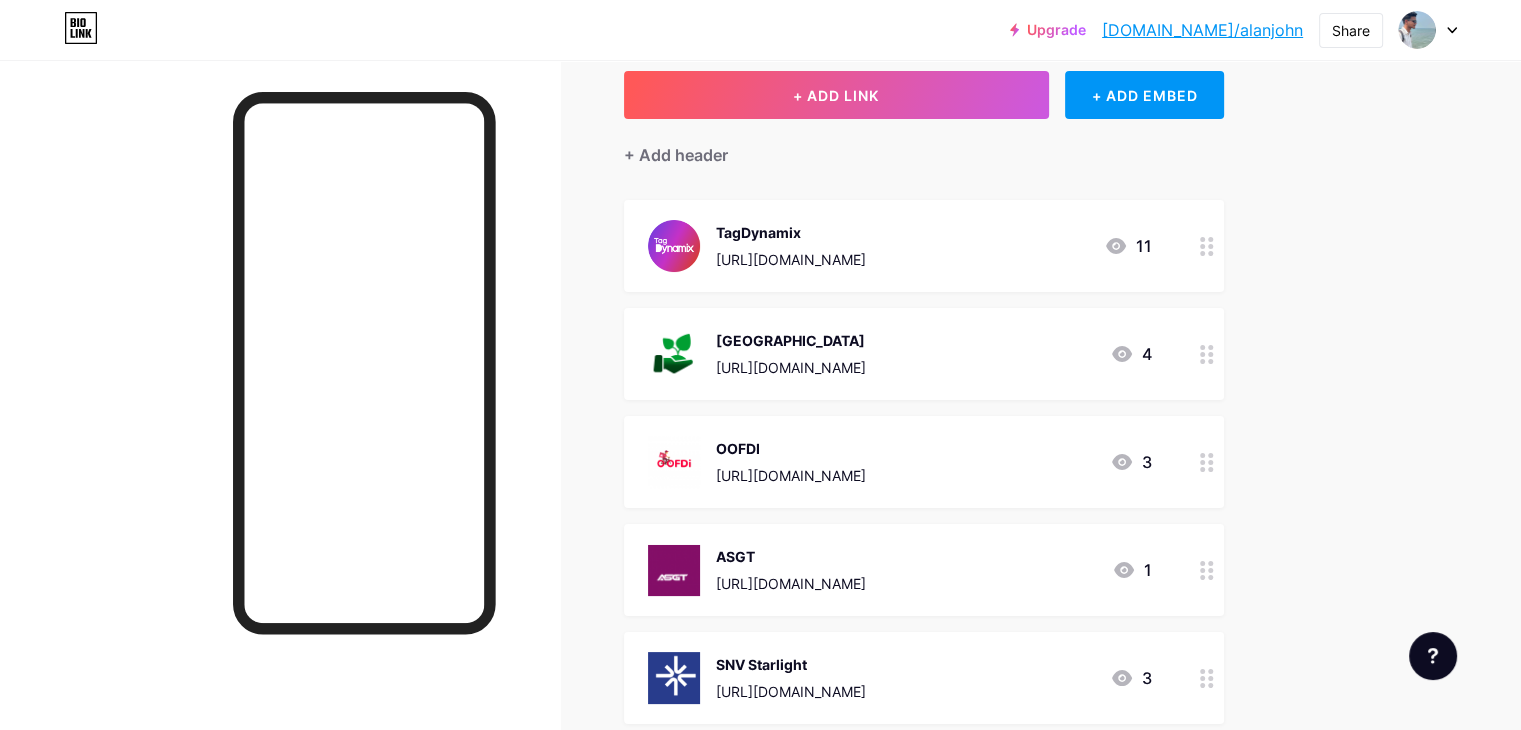 scroll, scrollTop: 100, scrollLeft: 0, axis: vertical 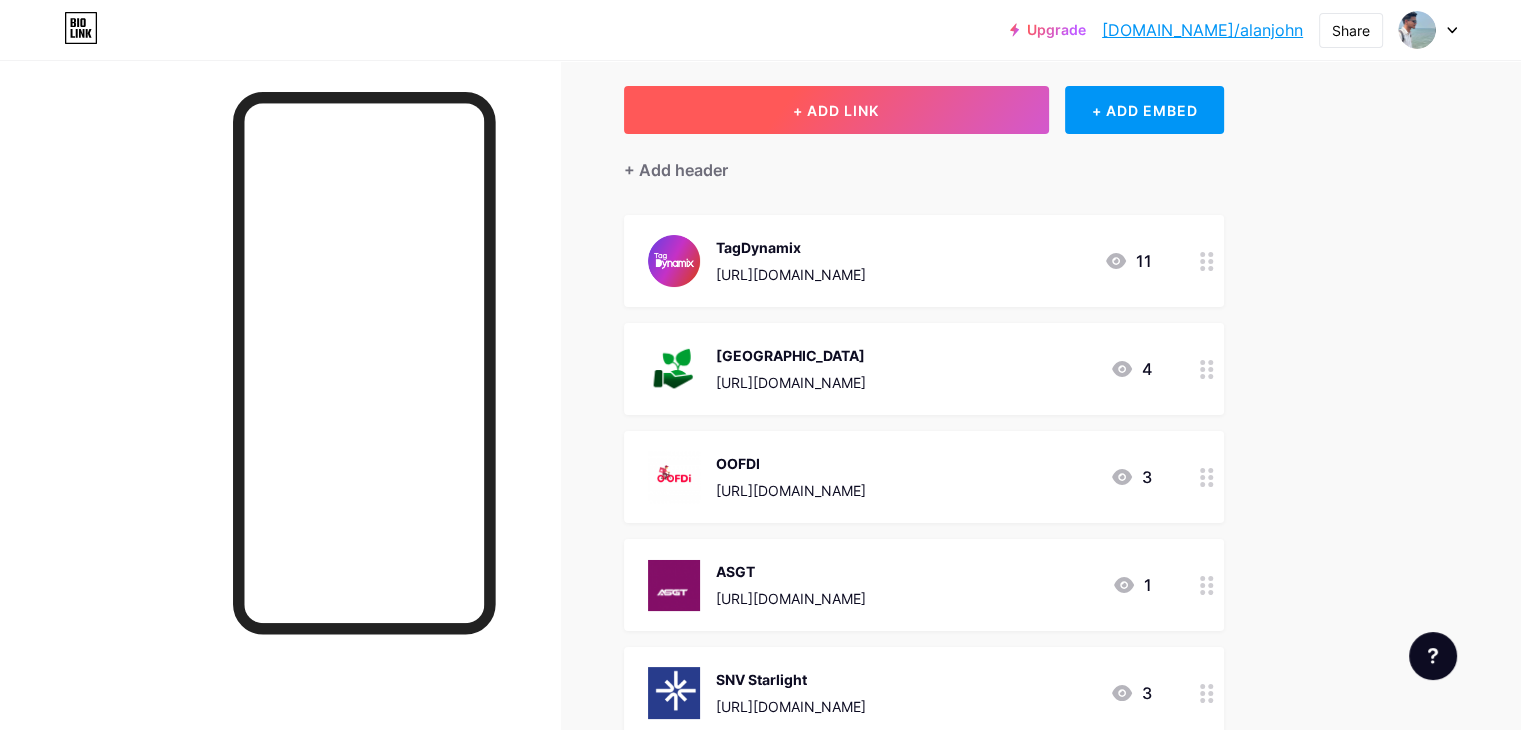 click on "+ ADD LINK" at bounding box center (836, 110) 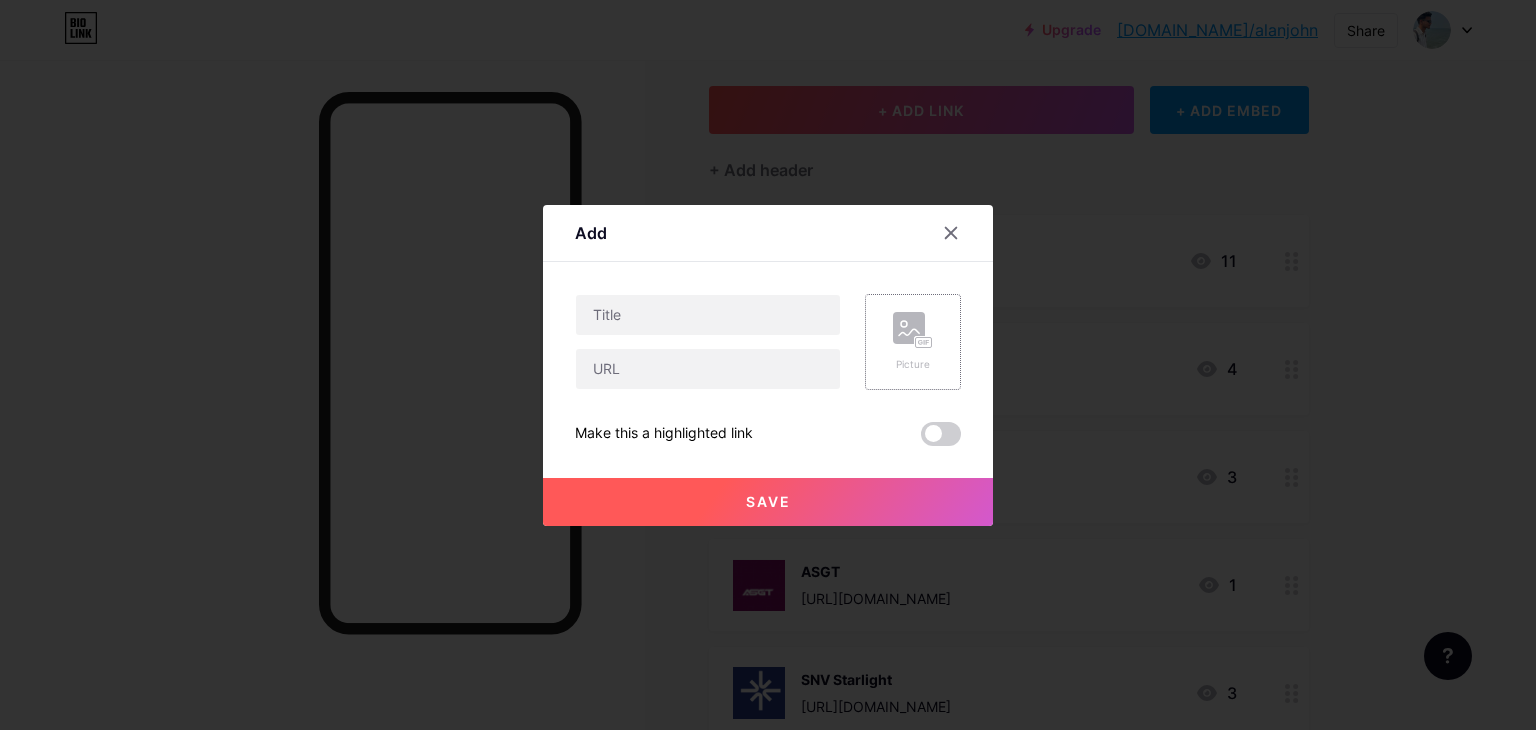 click on "Picture" at bounding box center (913, 342) 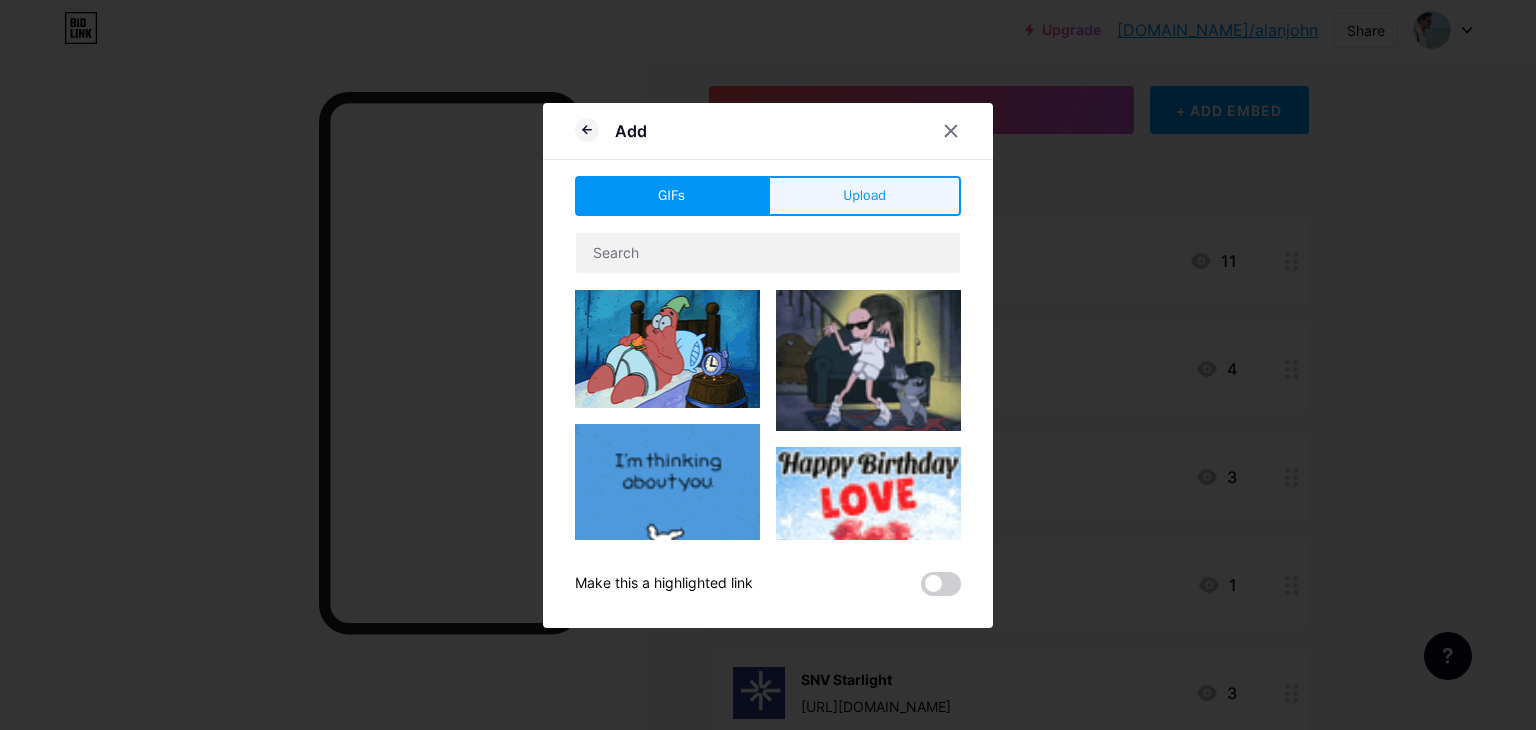 click on "Upload" at bounding box center [864, 195] 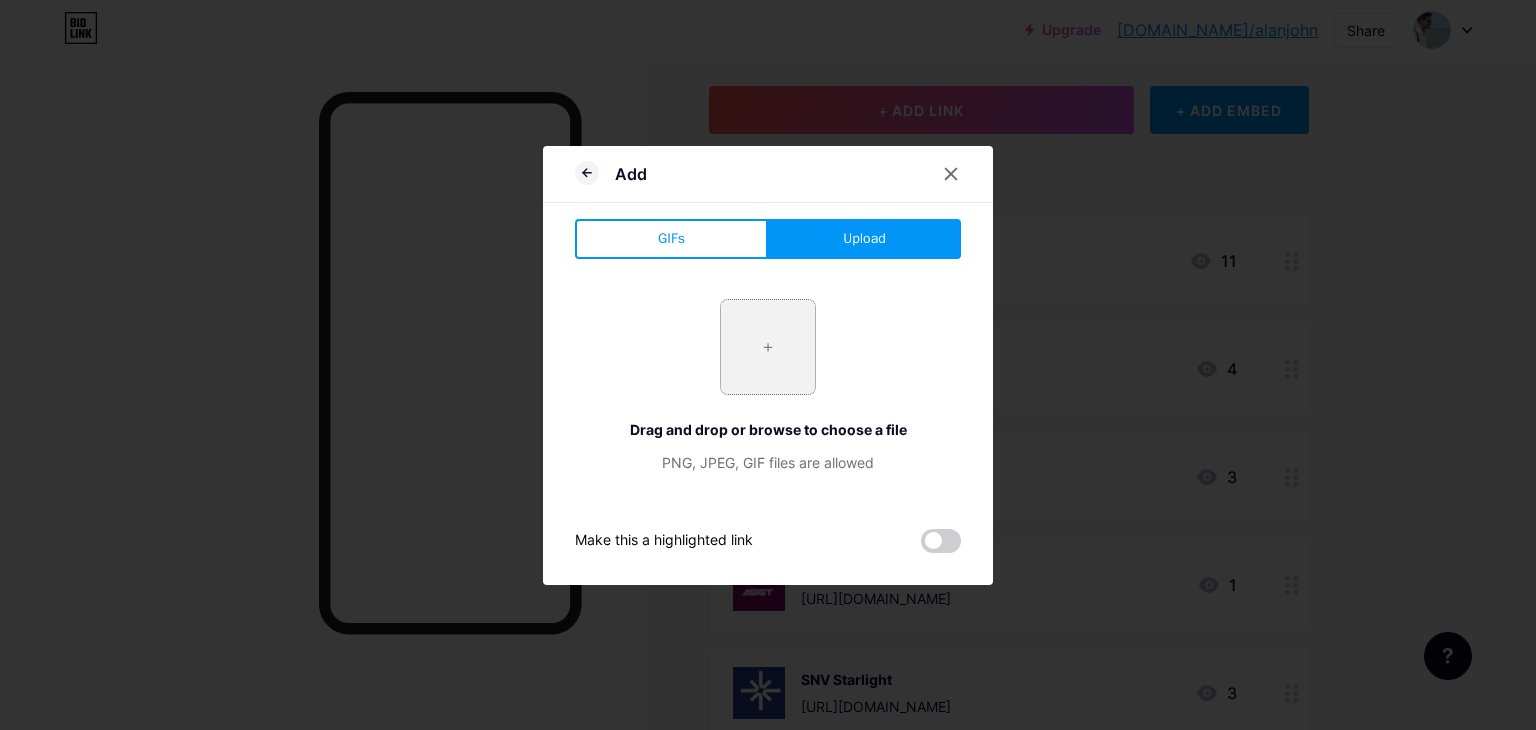 click at bounding box center (768, 347) 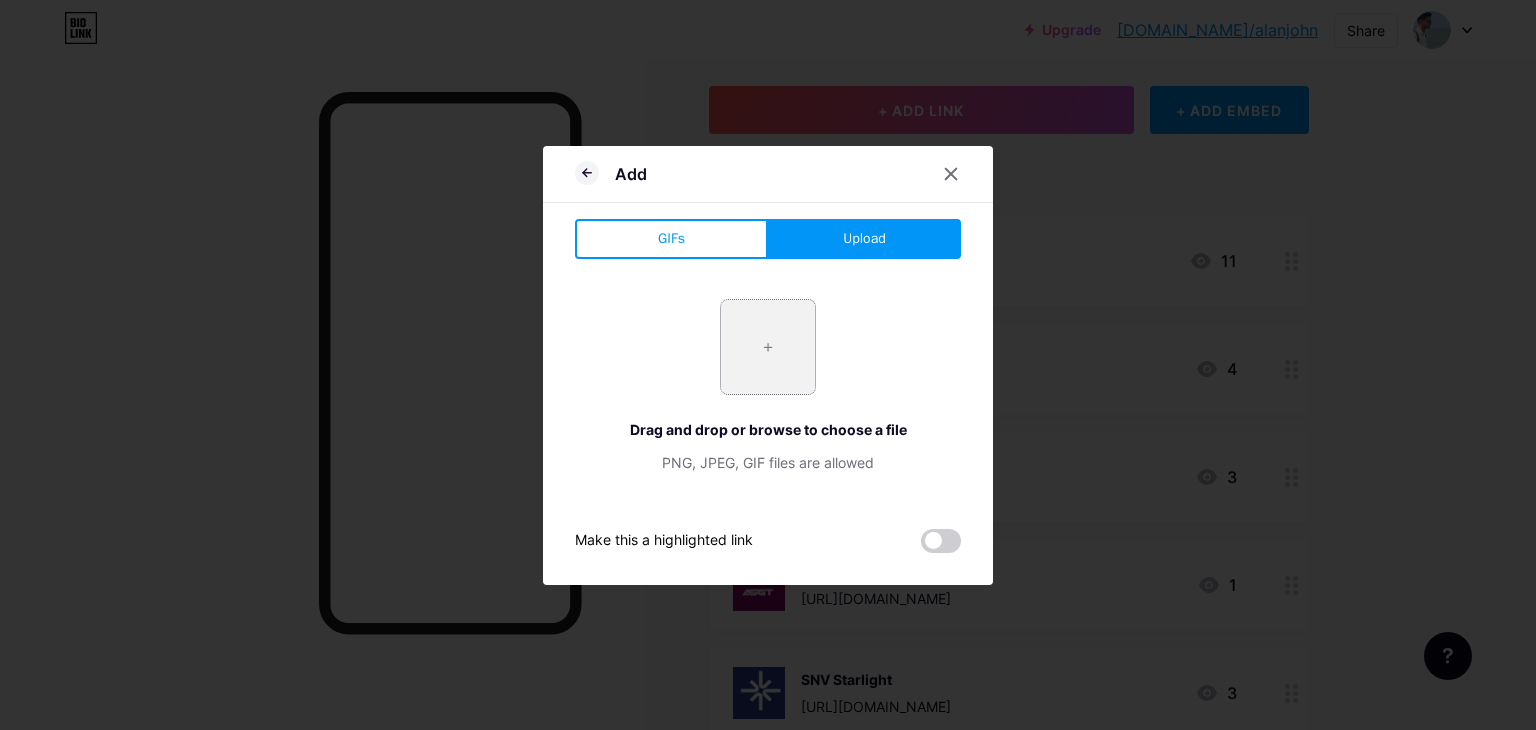 type on "C:\fakepath\Screenshot [DATE] 163319.png" 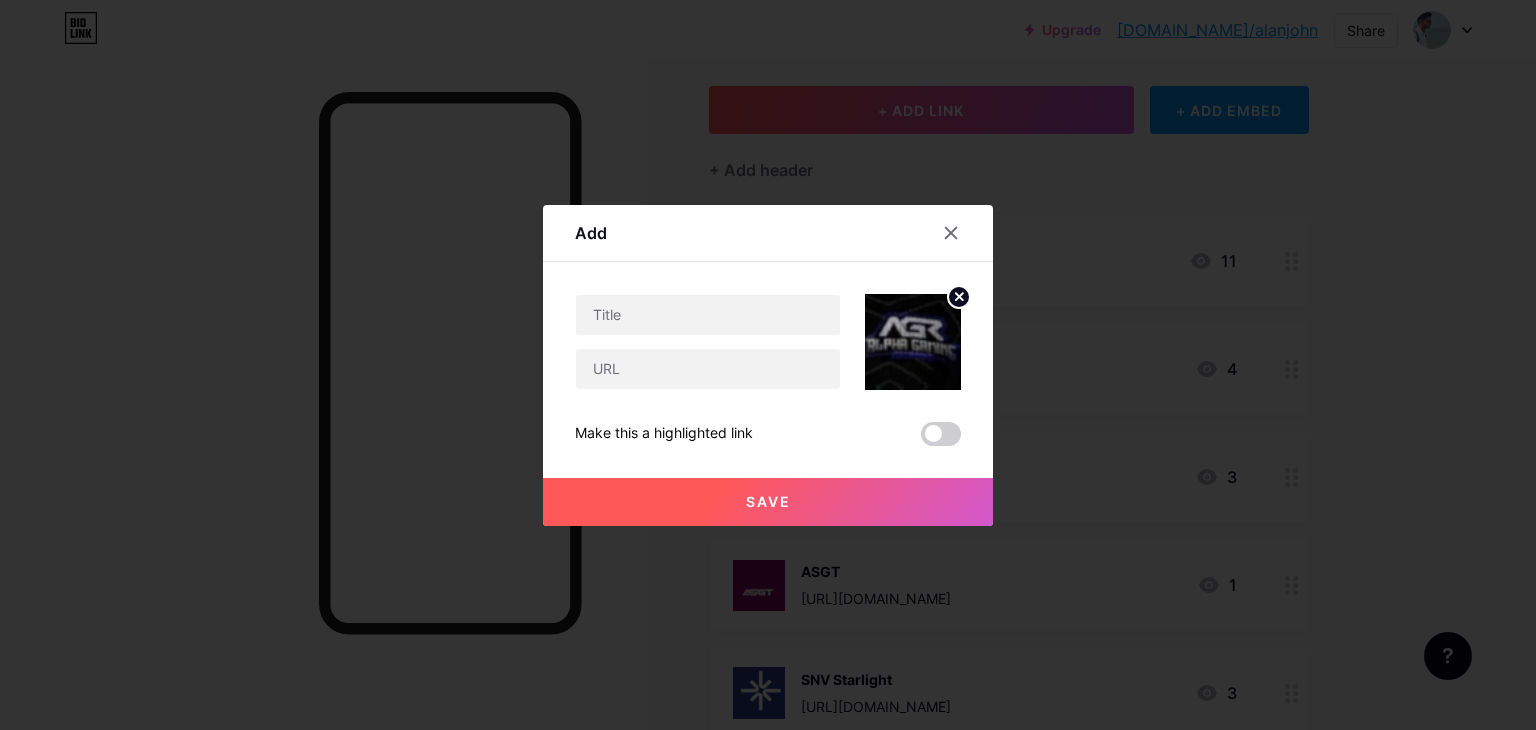 click 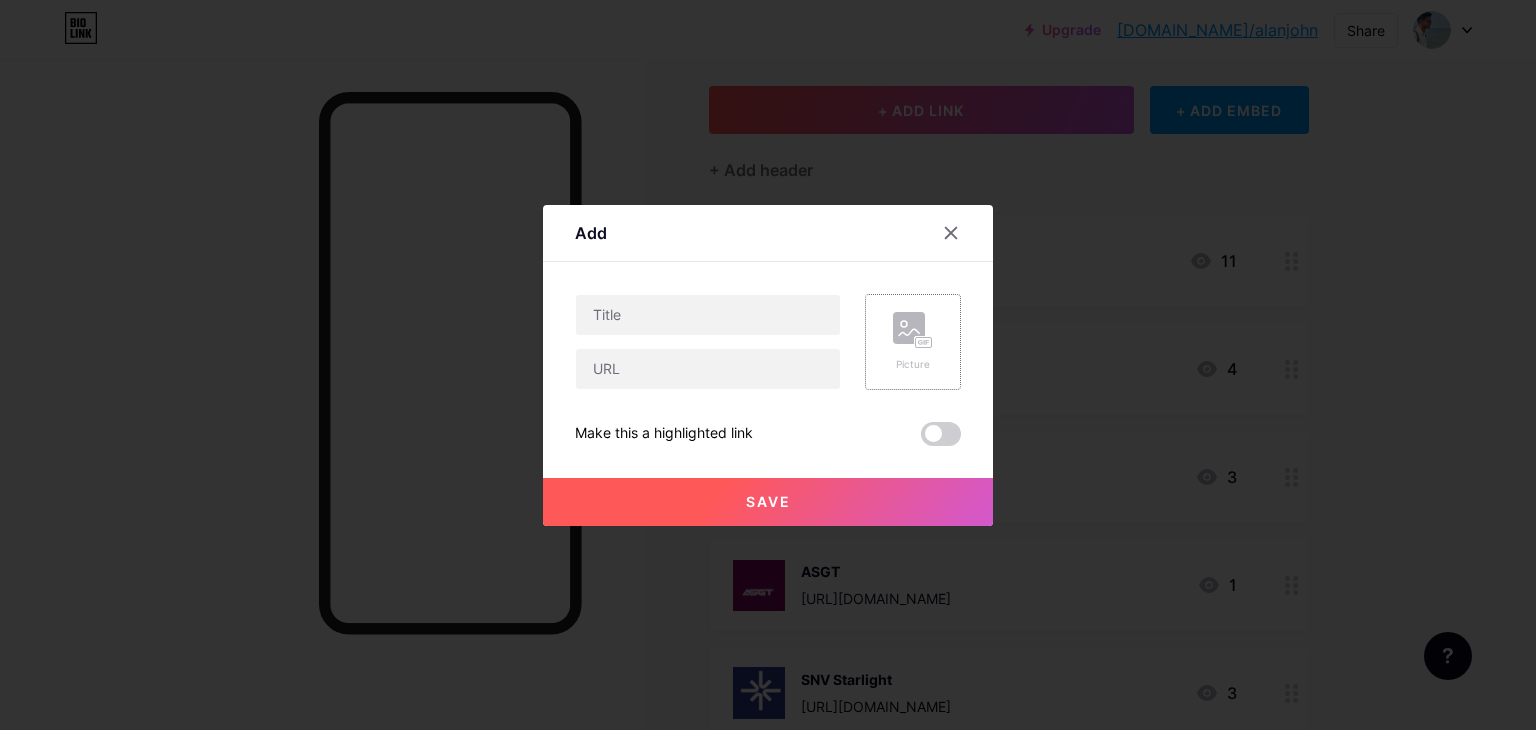 click 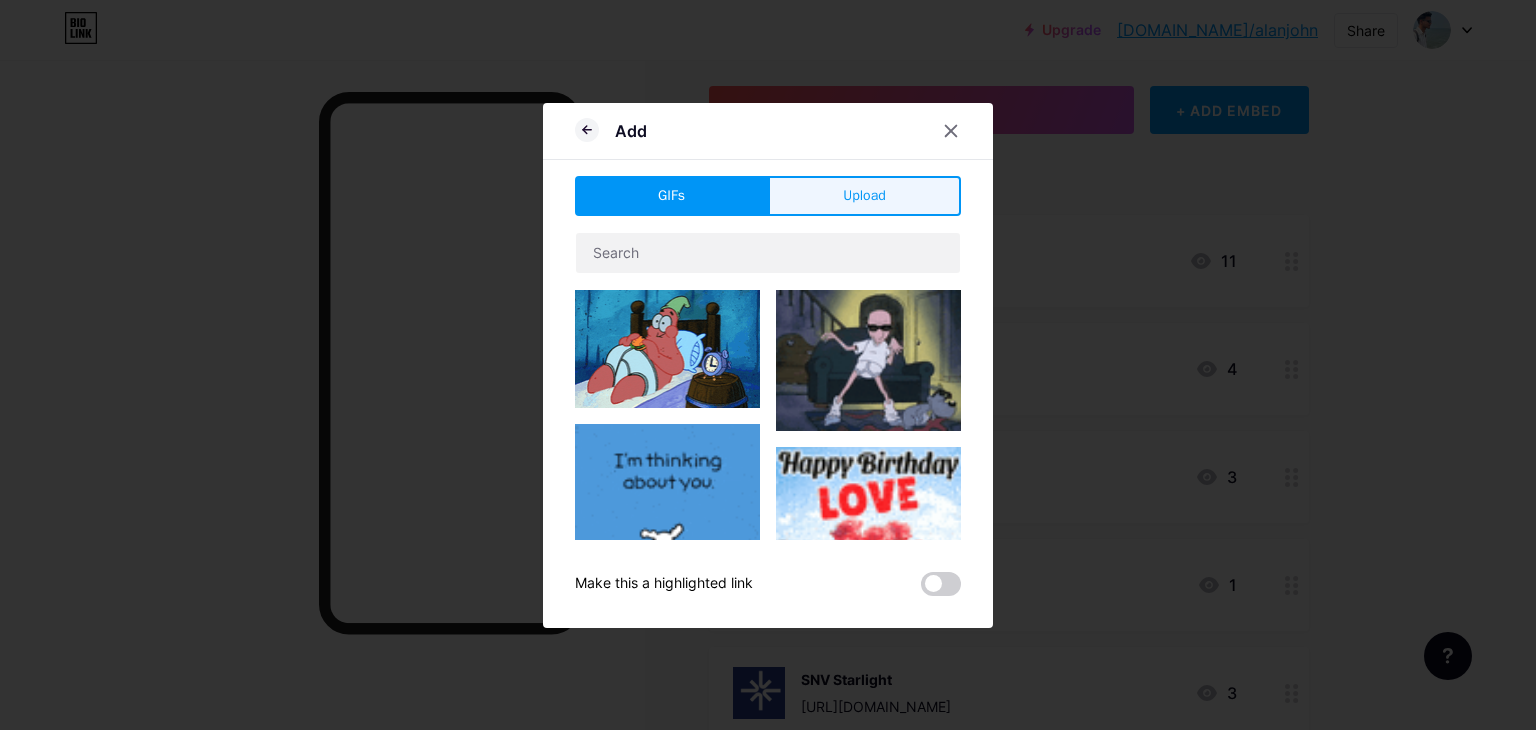 click on "Upload" at bounding box center [864, 195] 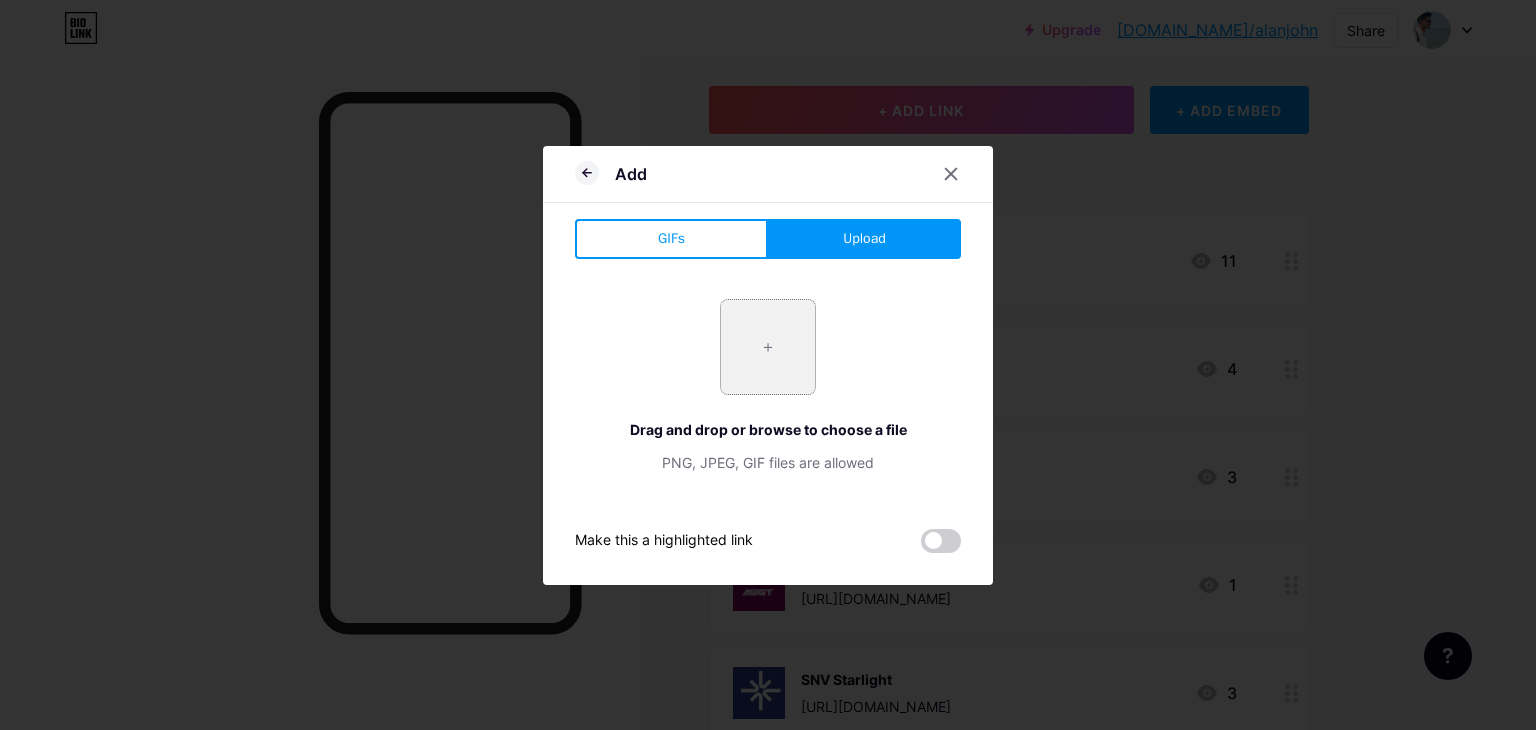 click at bounding box center [768, 347] 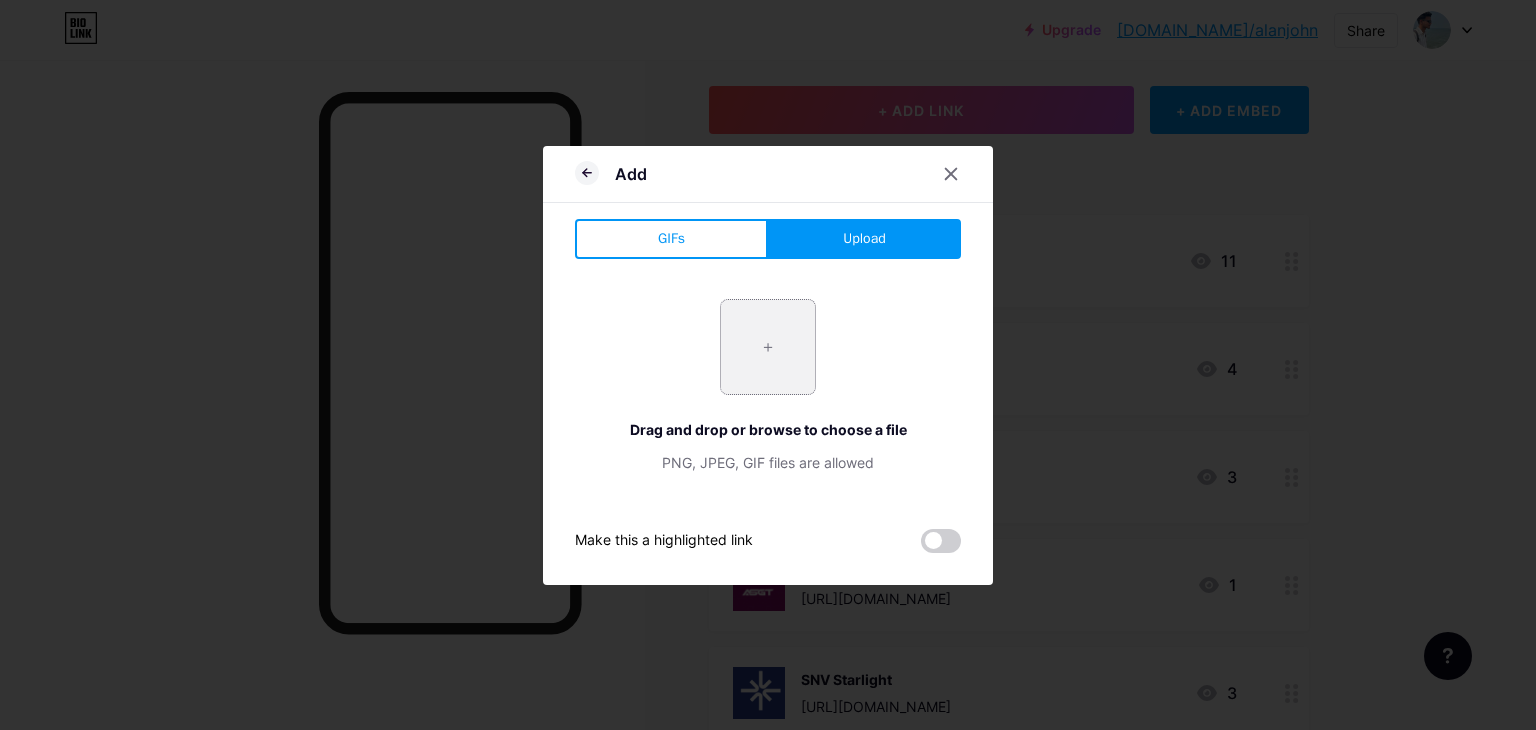 type on "C:\fakepath\Screenshot [DATE] 163347.png" 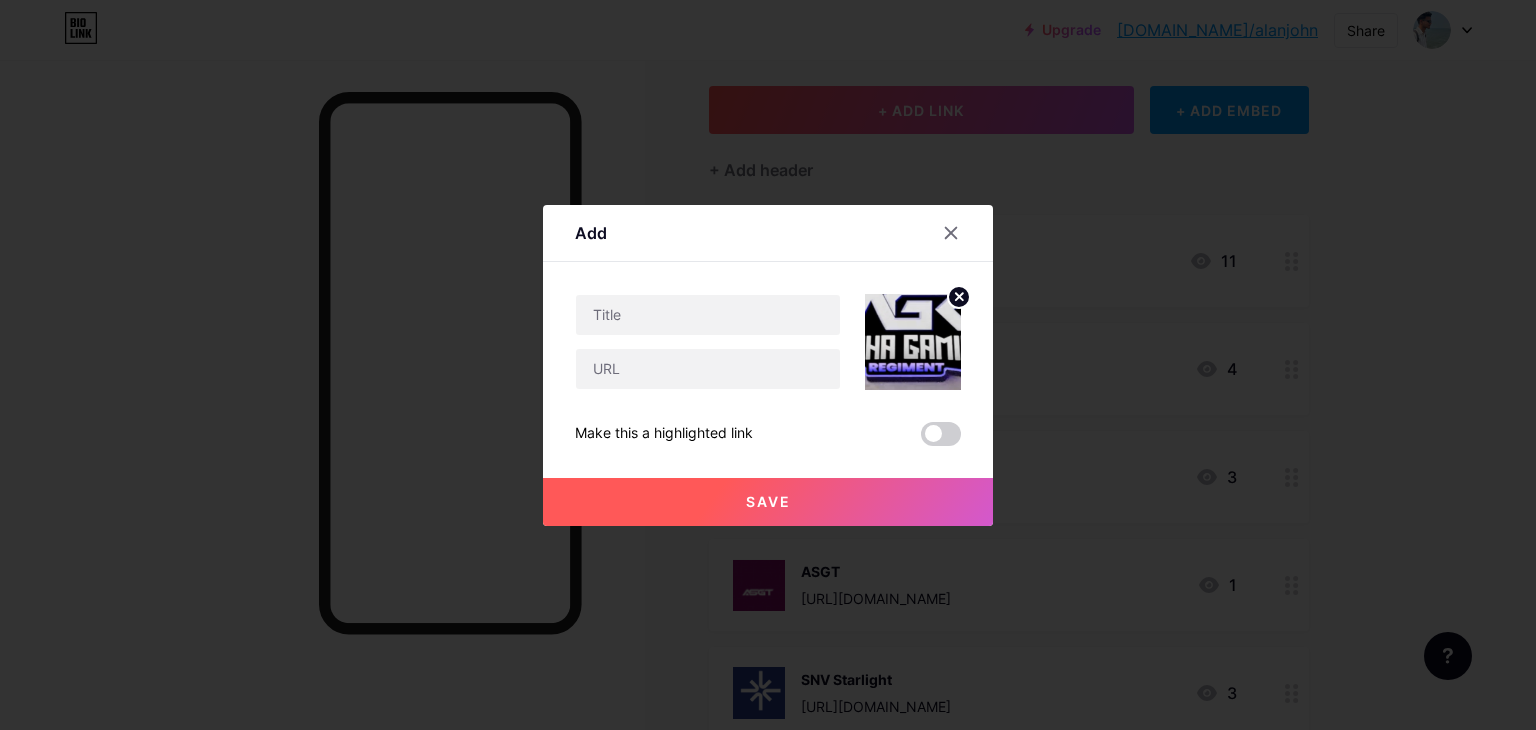 click 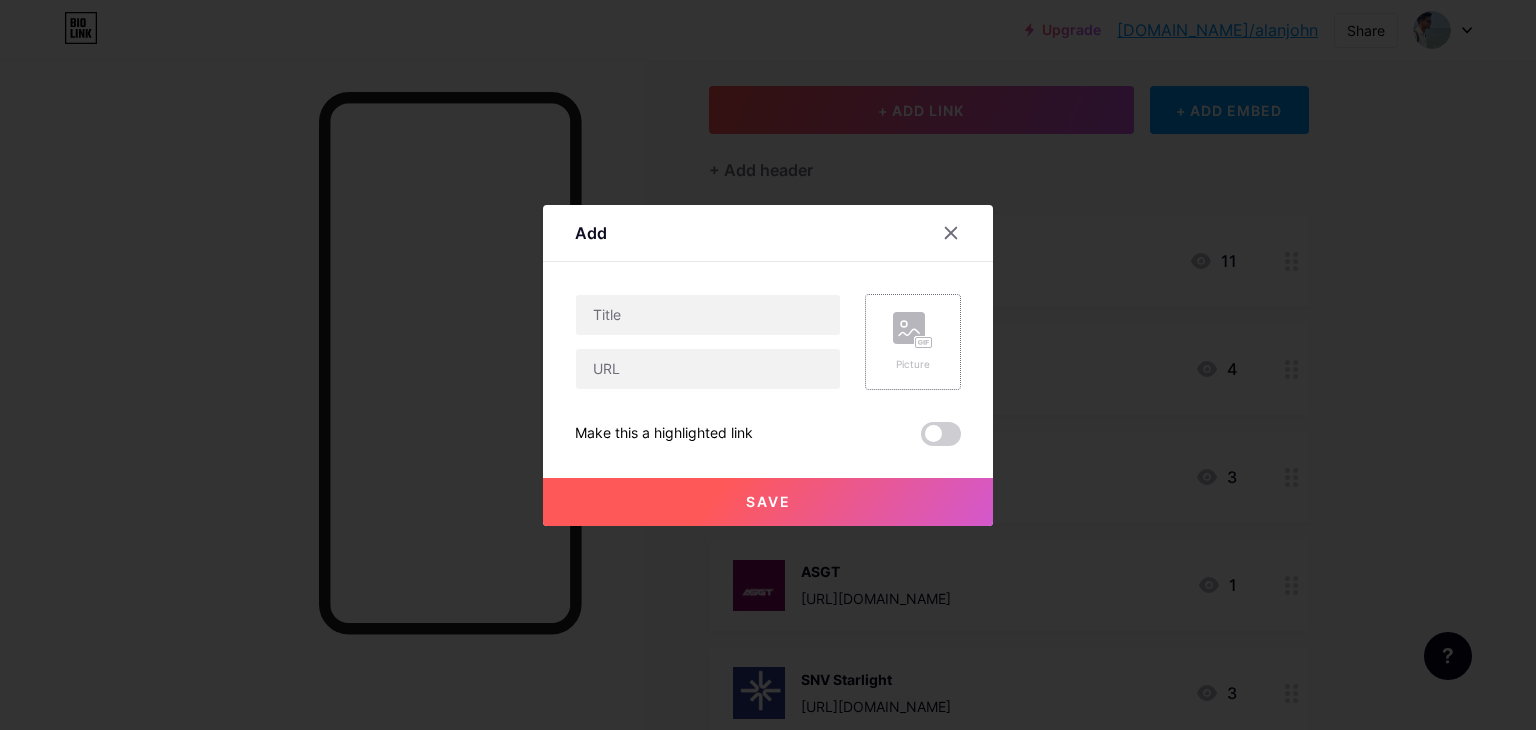 click 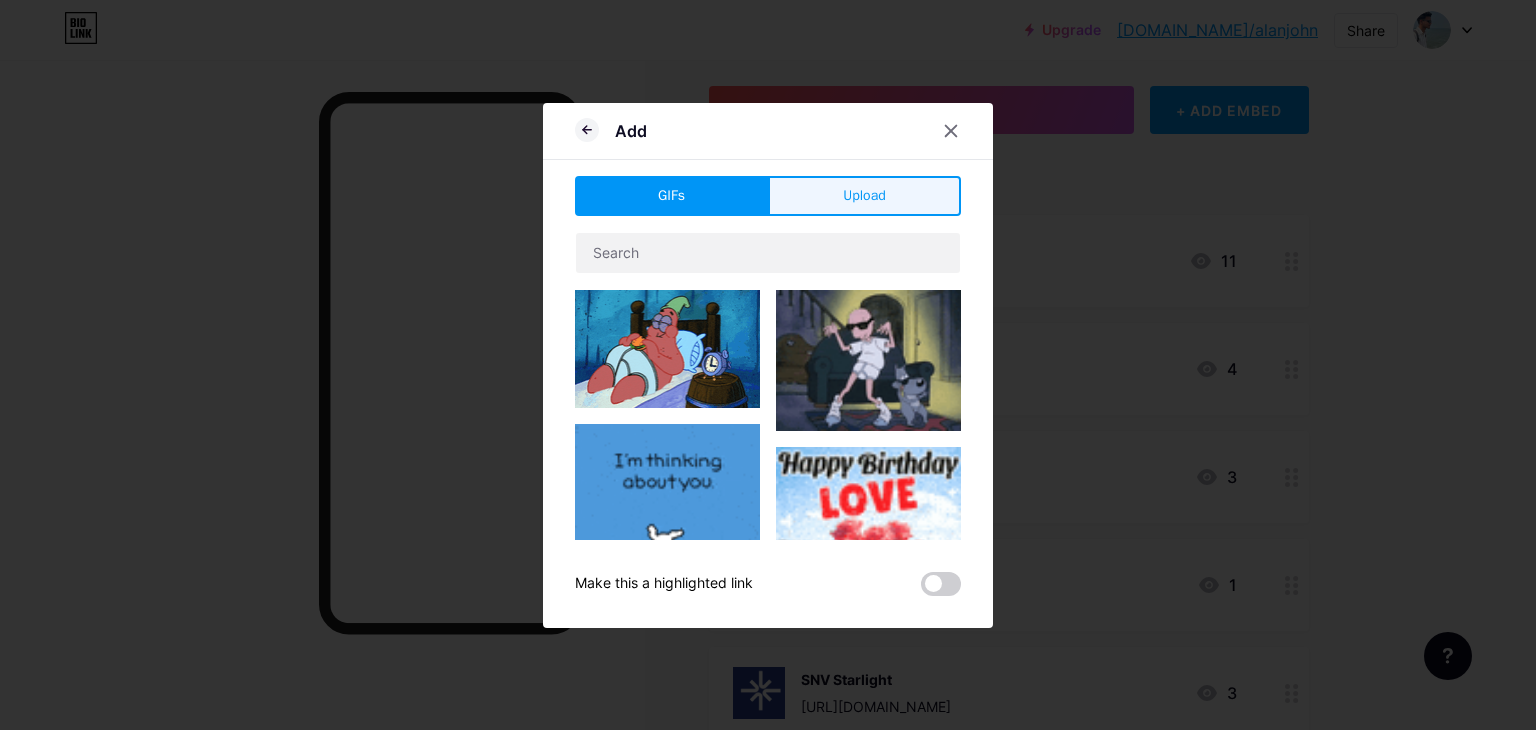 click on "Upload" at bounding box center [864, 195] 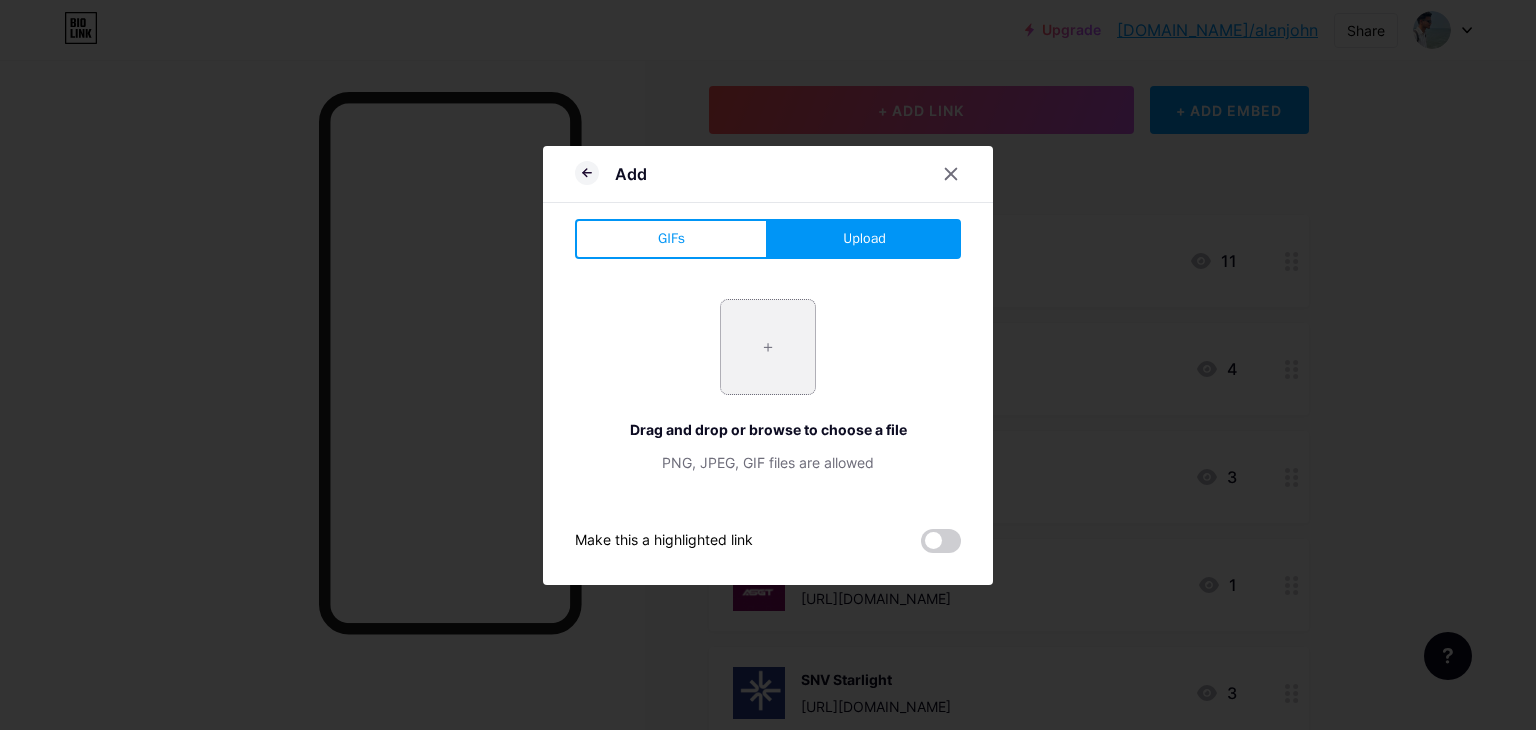 click at bounding box center [768, 347] 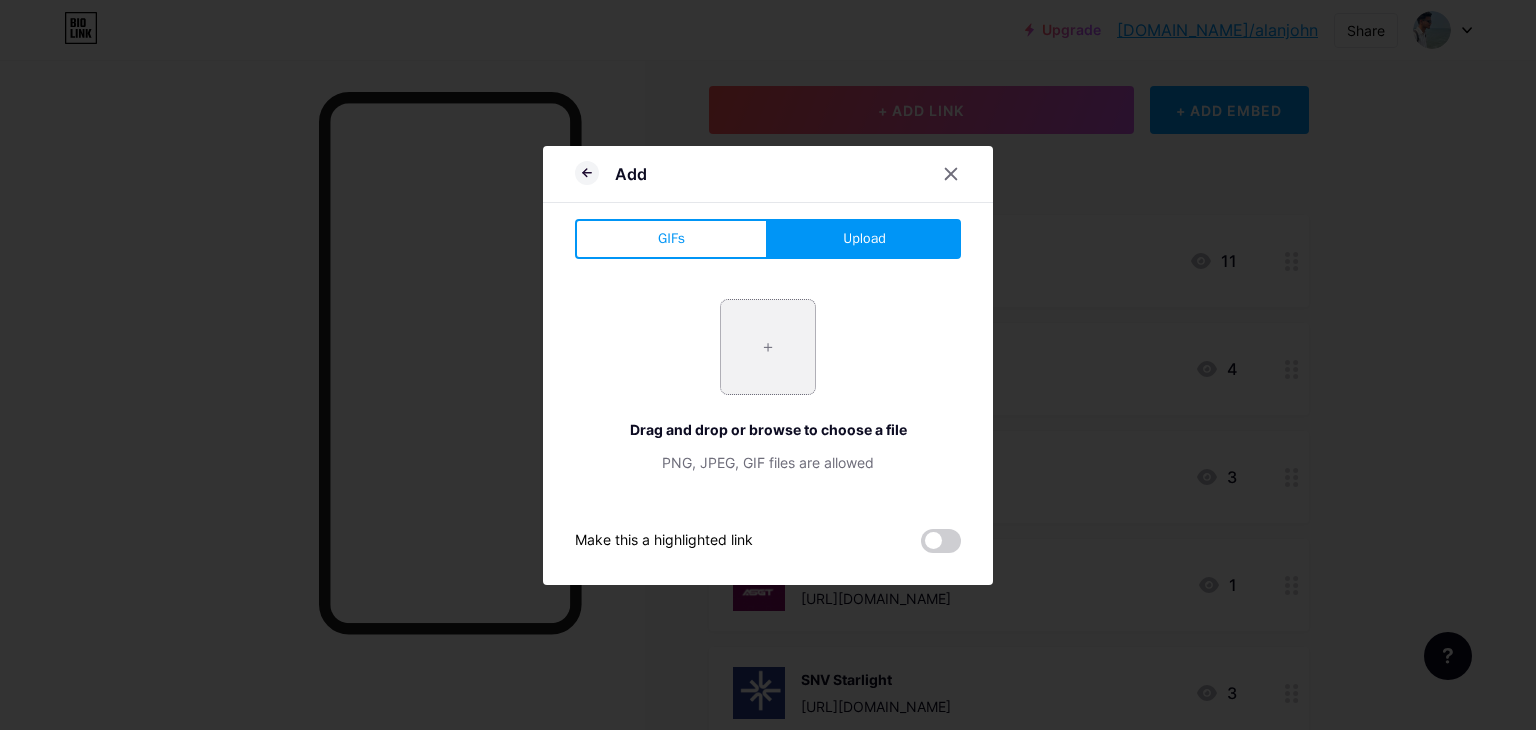 type on "C:\fakepath\Screenshot [DATE] 163426.png" 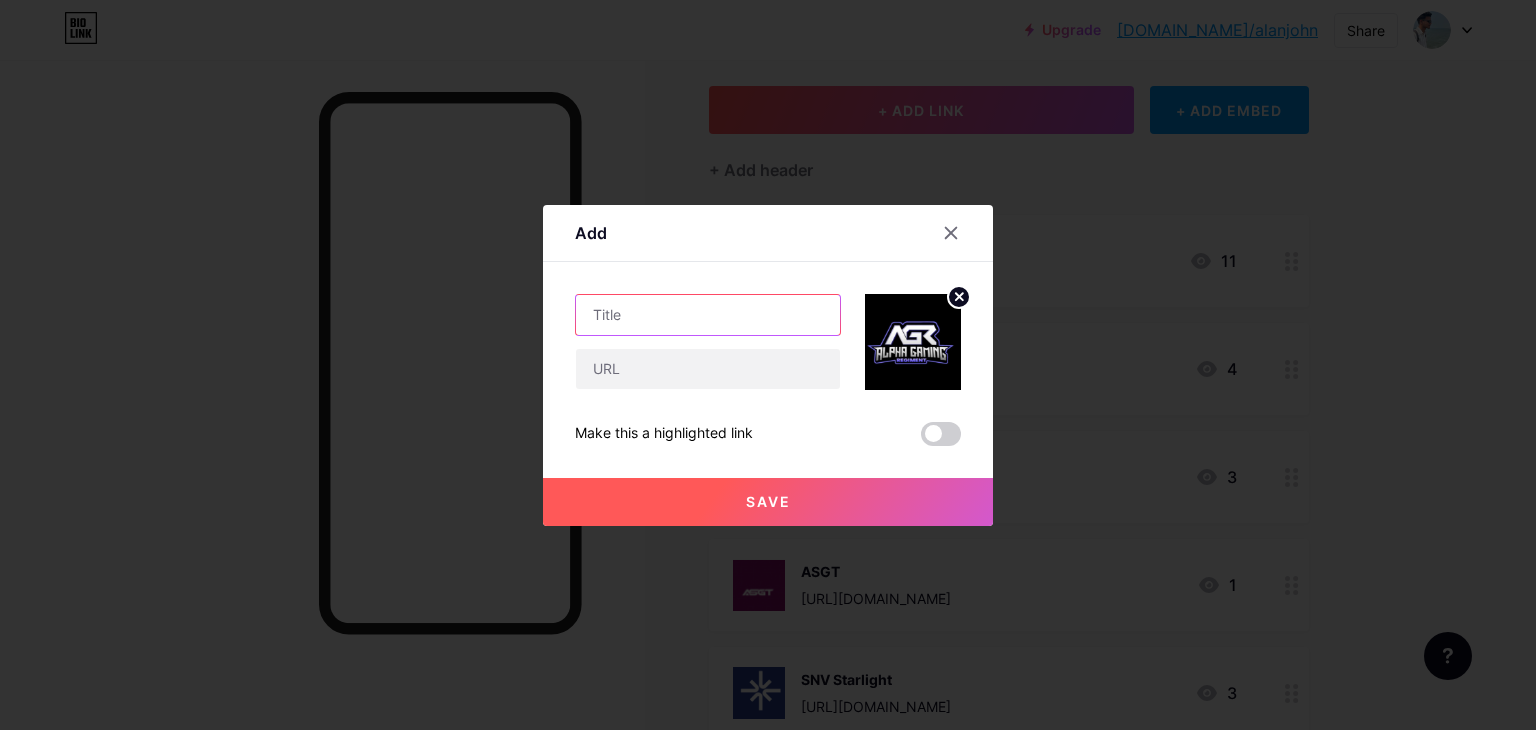 click at bounding box center (708, 315) 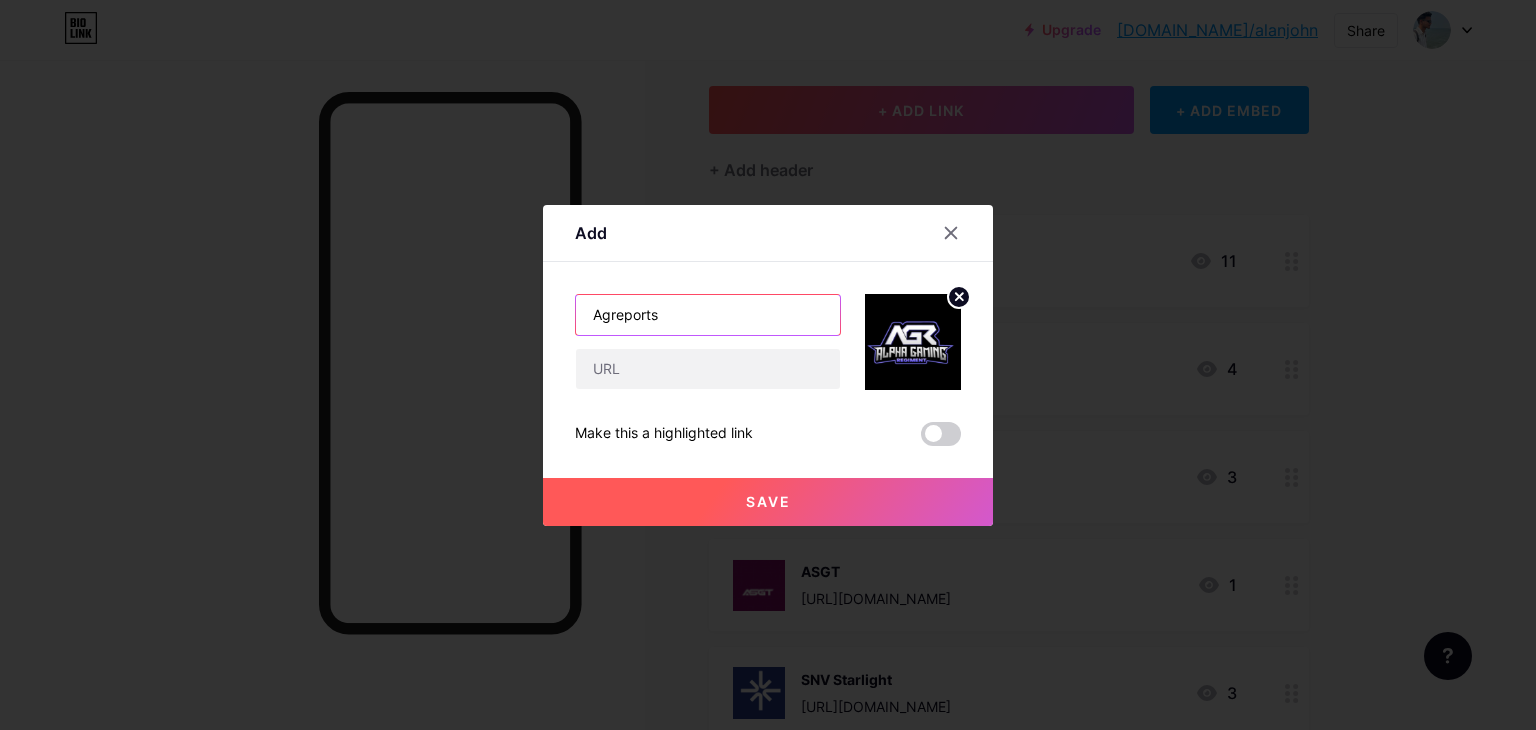 type on "Agreports" 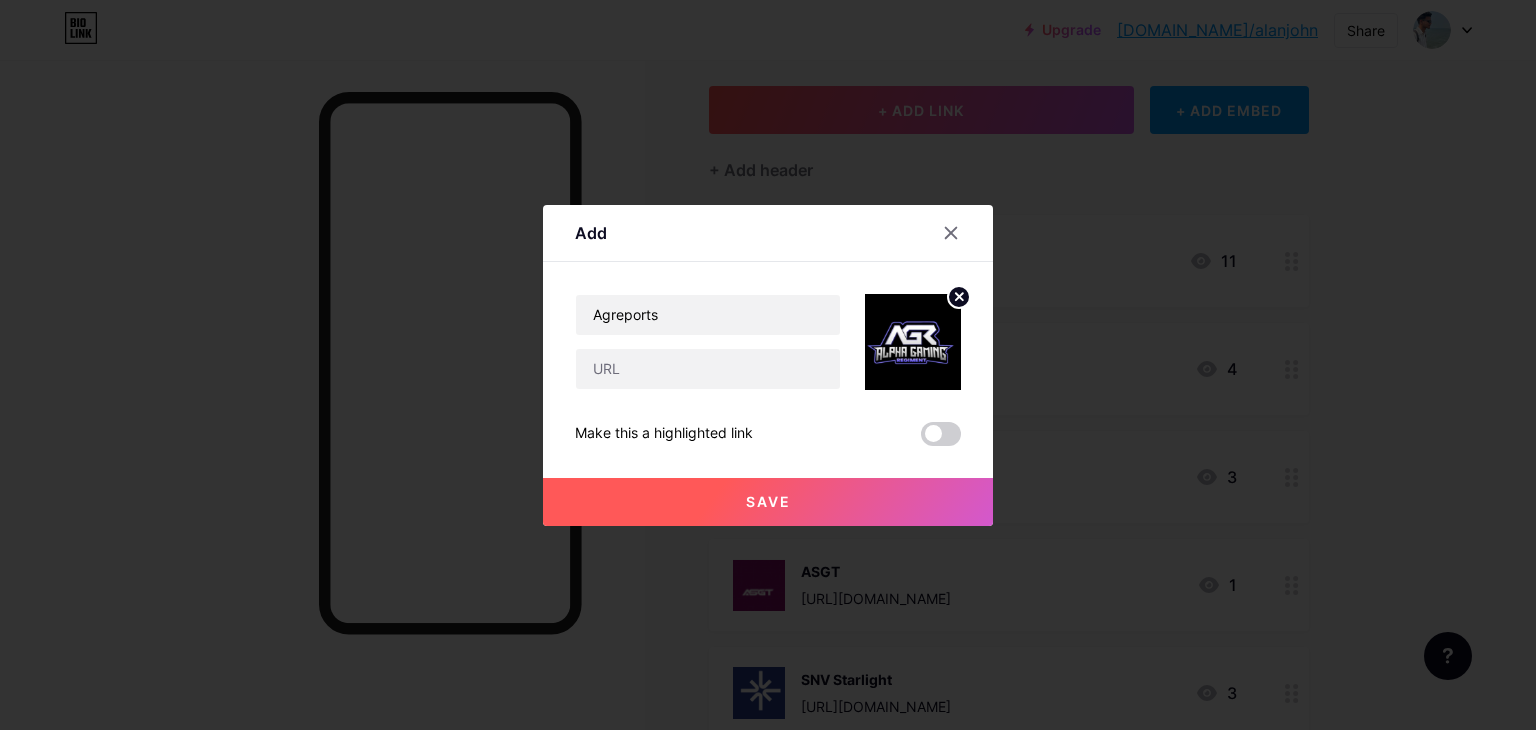 click on "Agreports" at bounding box center [708, 342] 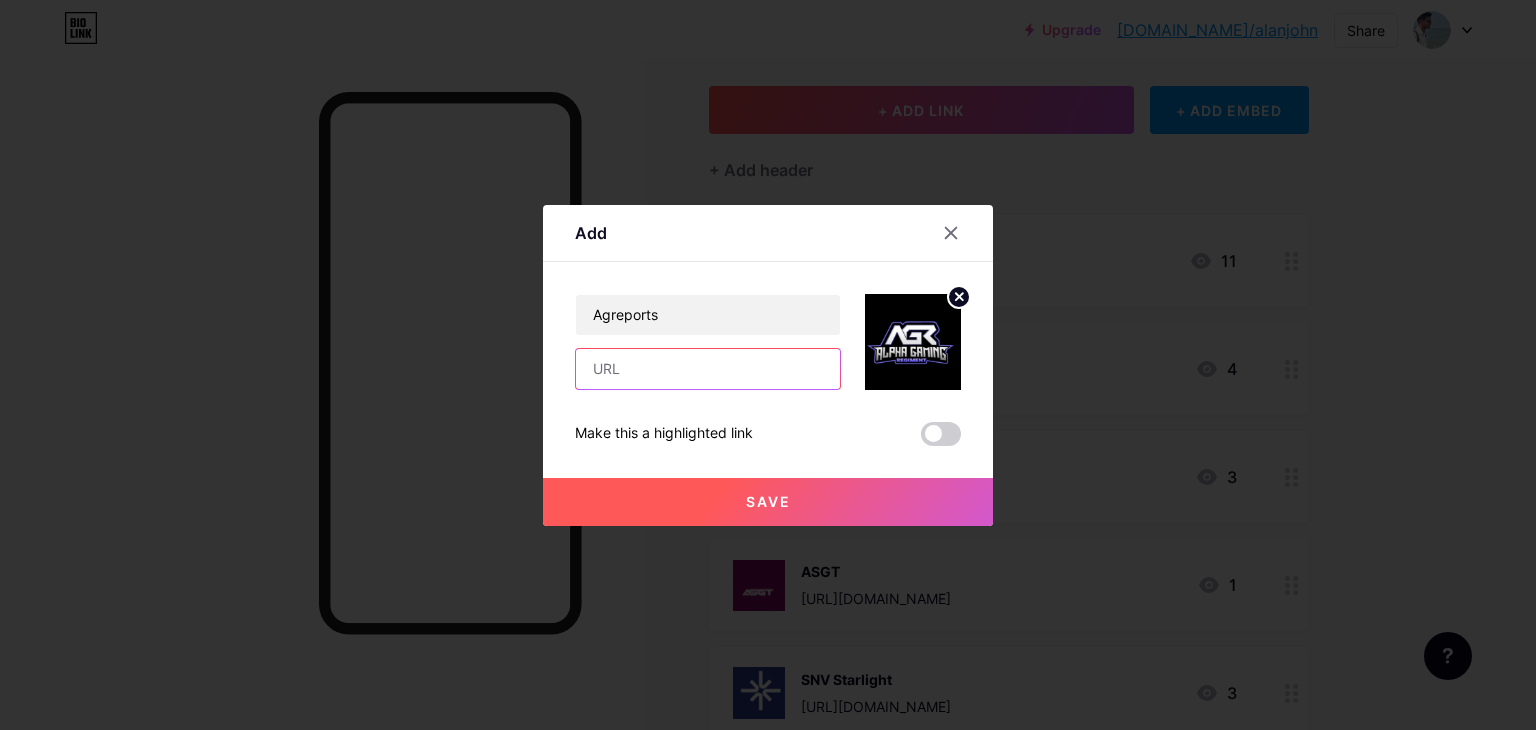 click at bounding box center (708, 369) 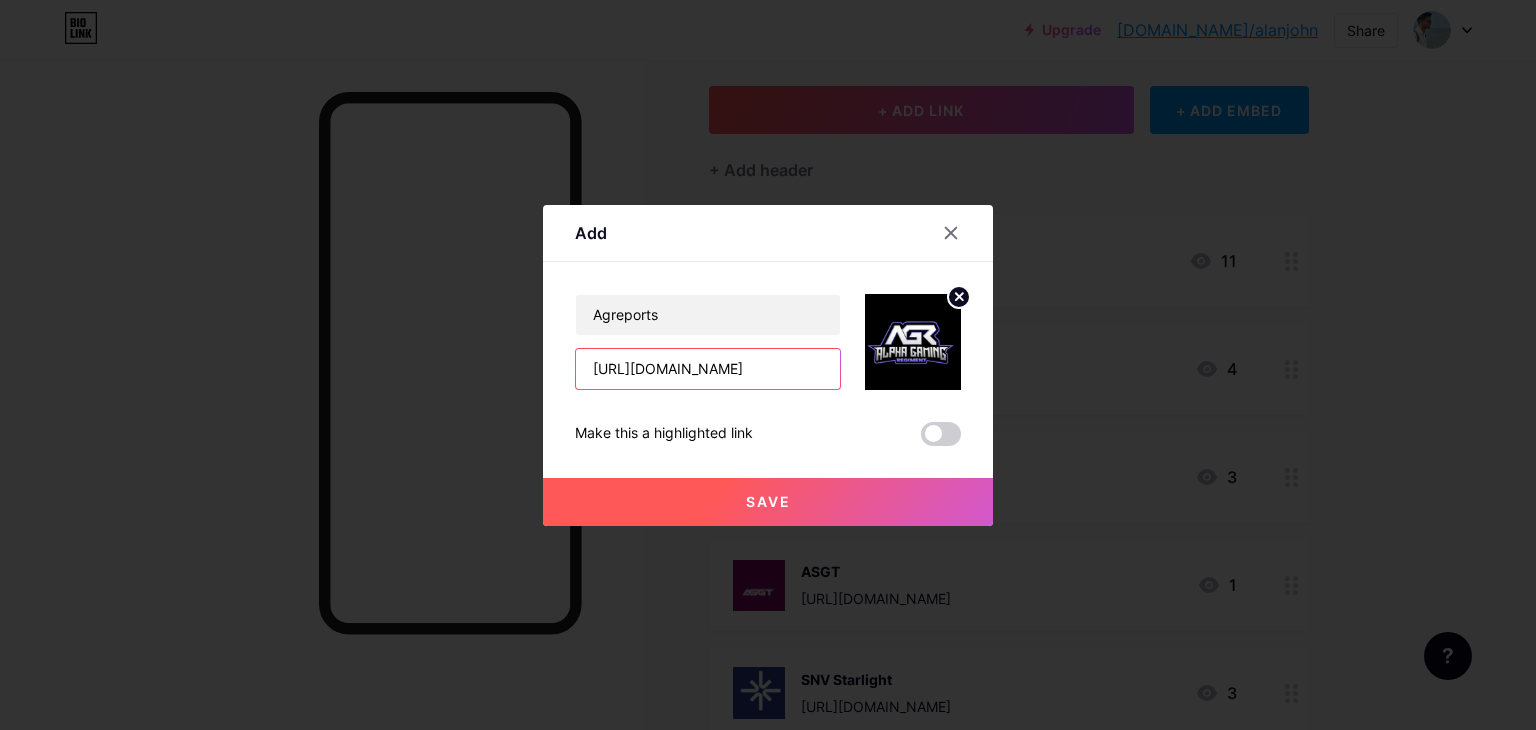 type on "[URL][DOMAIN_NAME]" 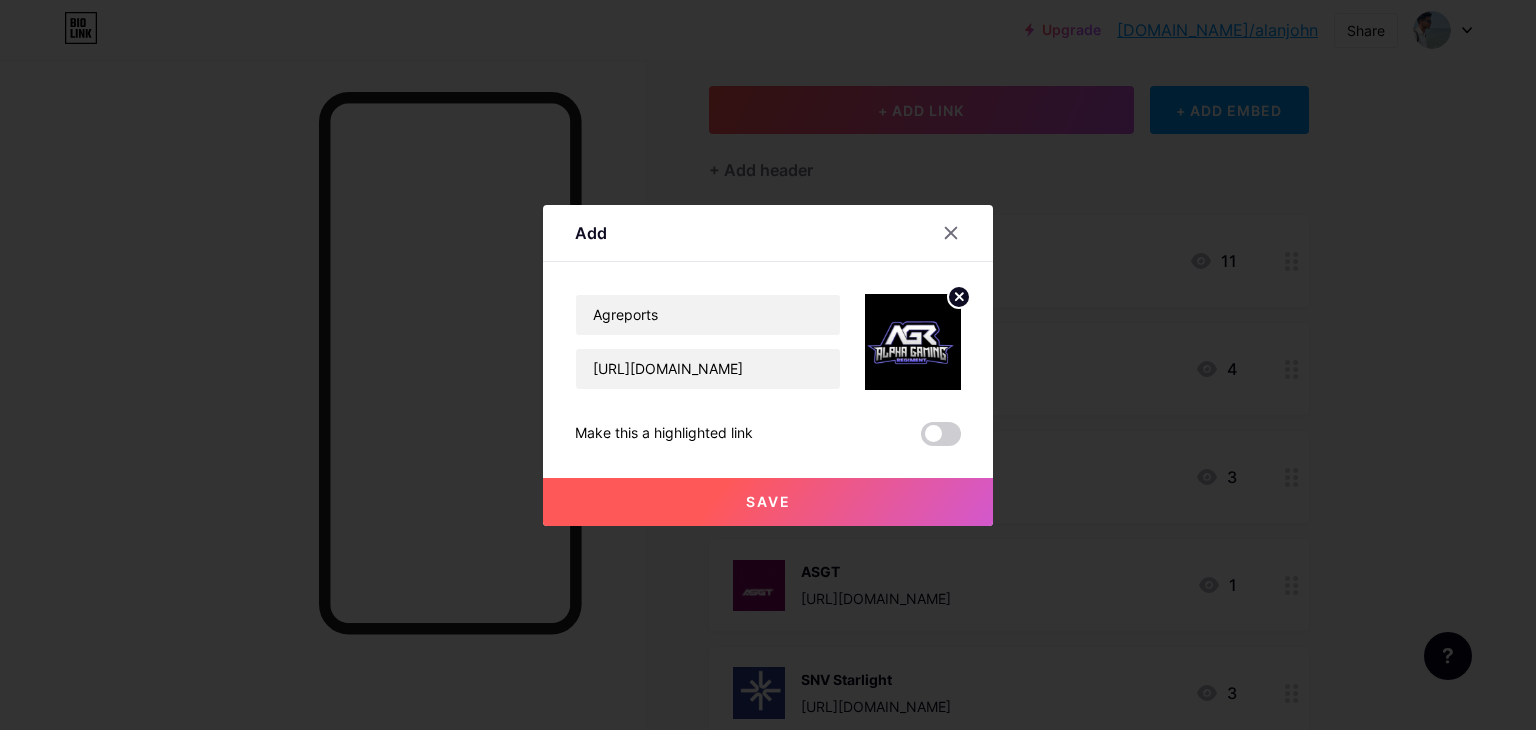 click on "Save" at bounding box center (768, 502) 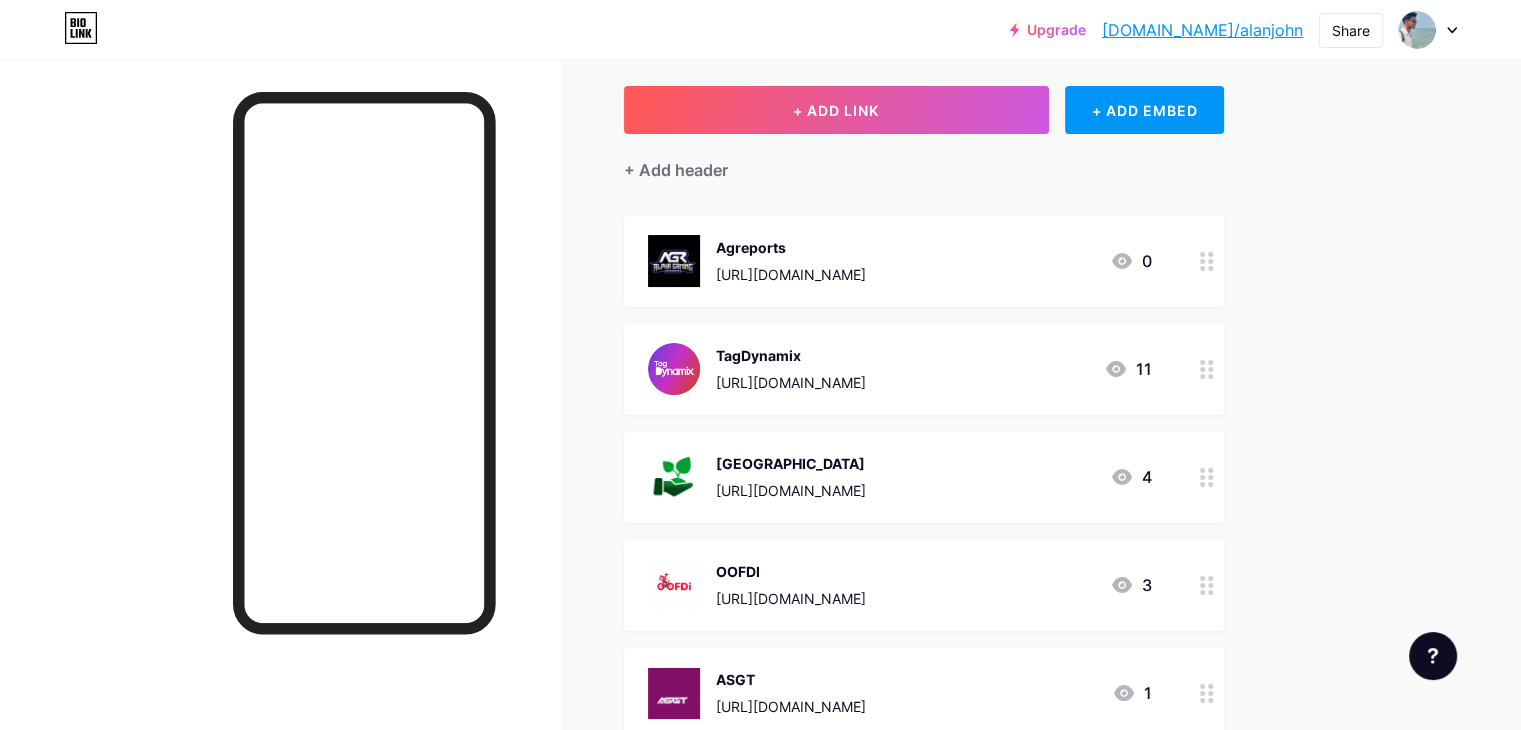 drag, startPoint x: 811, startPoint y: 246, endPoint x: 829, endPoint y: 401, distance: 156.04166 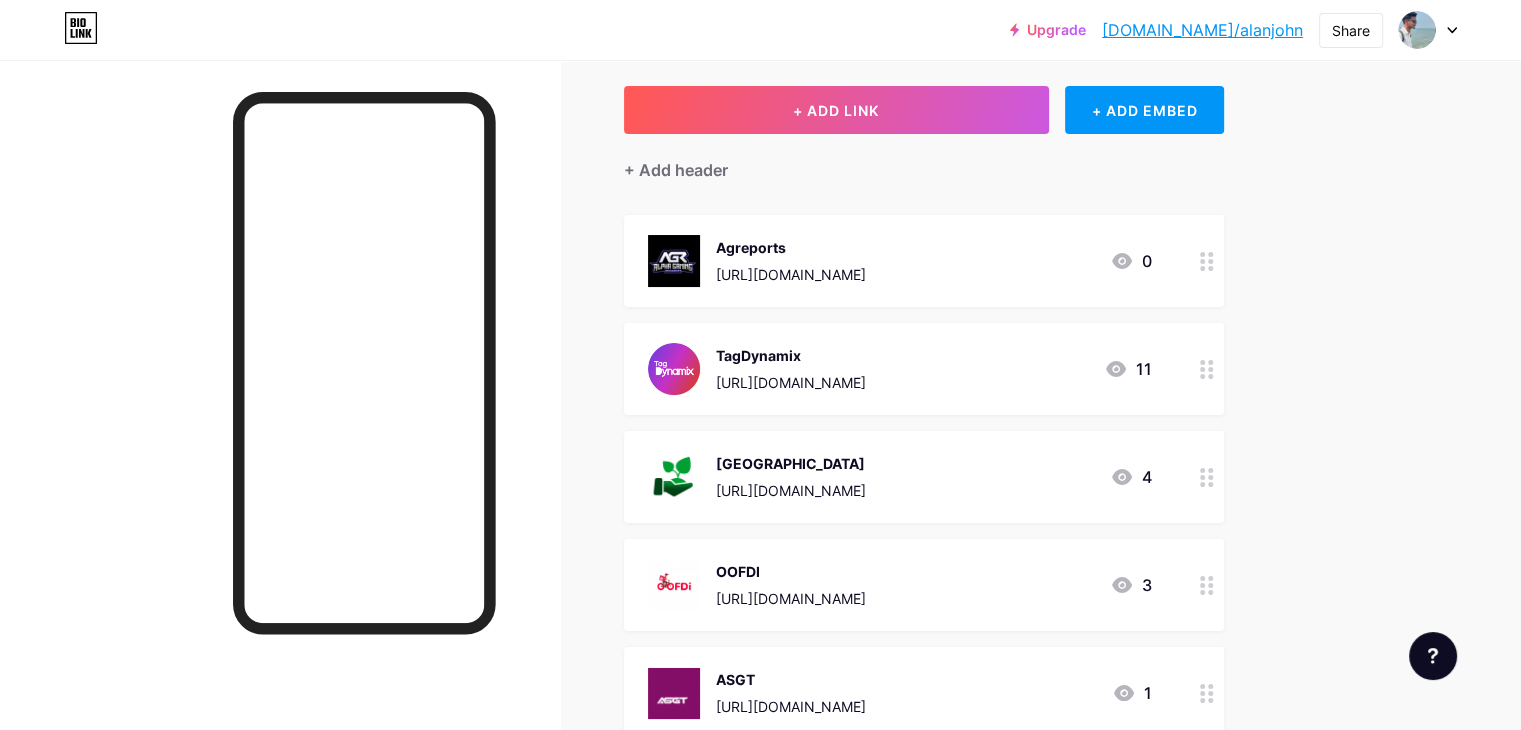 click on "Agreports
[URL][DOMAIN_NAME]
0
[GEOGRAPHIC_DATA]
[URL][DOMAIN_NAME]
11
[GEOGRAPHIC_DATA]
[URL][DOMAIN_NAME]
4
OOFDI
[URL][DOMAIN_NAME]
3
ASGT
[URL][DOMAIN_NAME]
1
SNV Starlight
[URL][DOMAIN_NAME]
3
MMH Groups
[URL][DOMAIN_NAME]
1
_alan_john_
[URL][DOMAIN_NAME]
0" at bounding box center [924, 636] 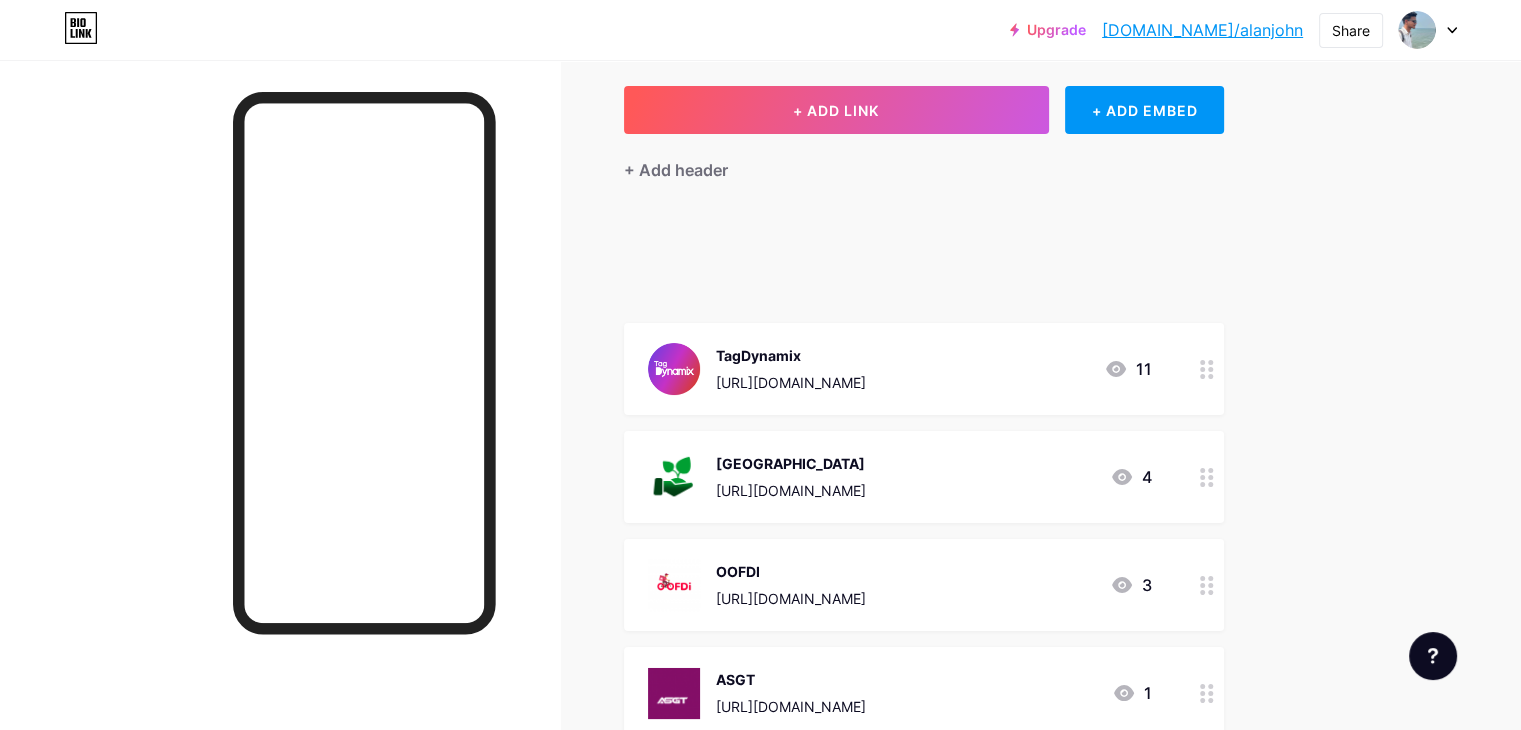 type 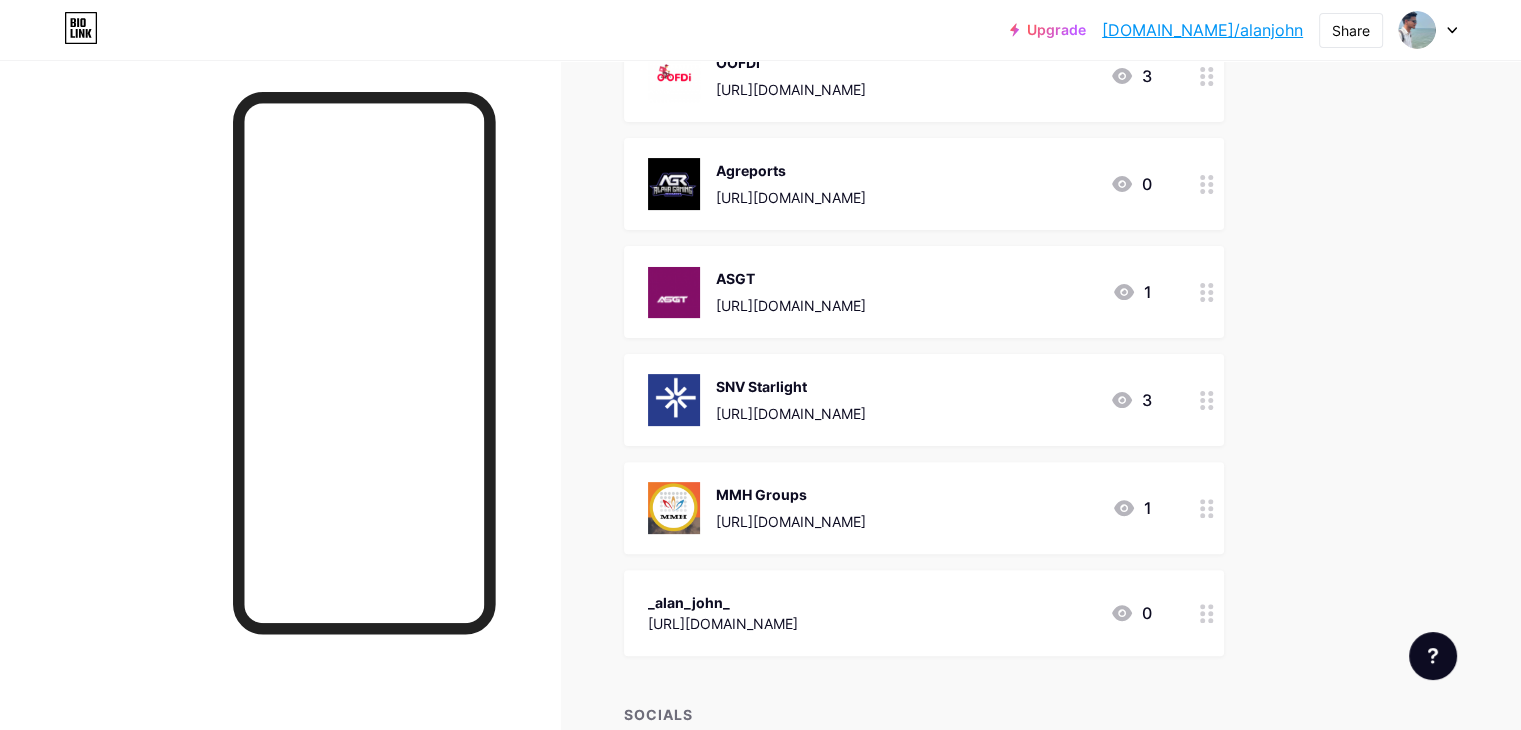 scroll, scrollTop: 500, scrollLeft: 0, axis: vertical 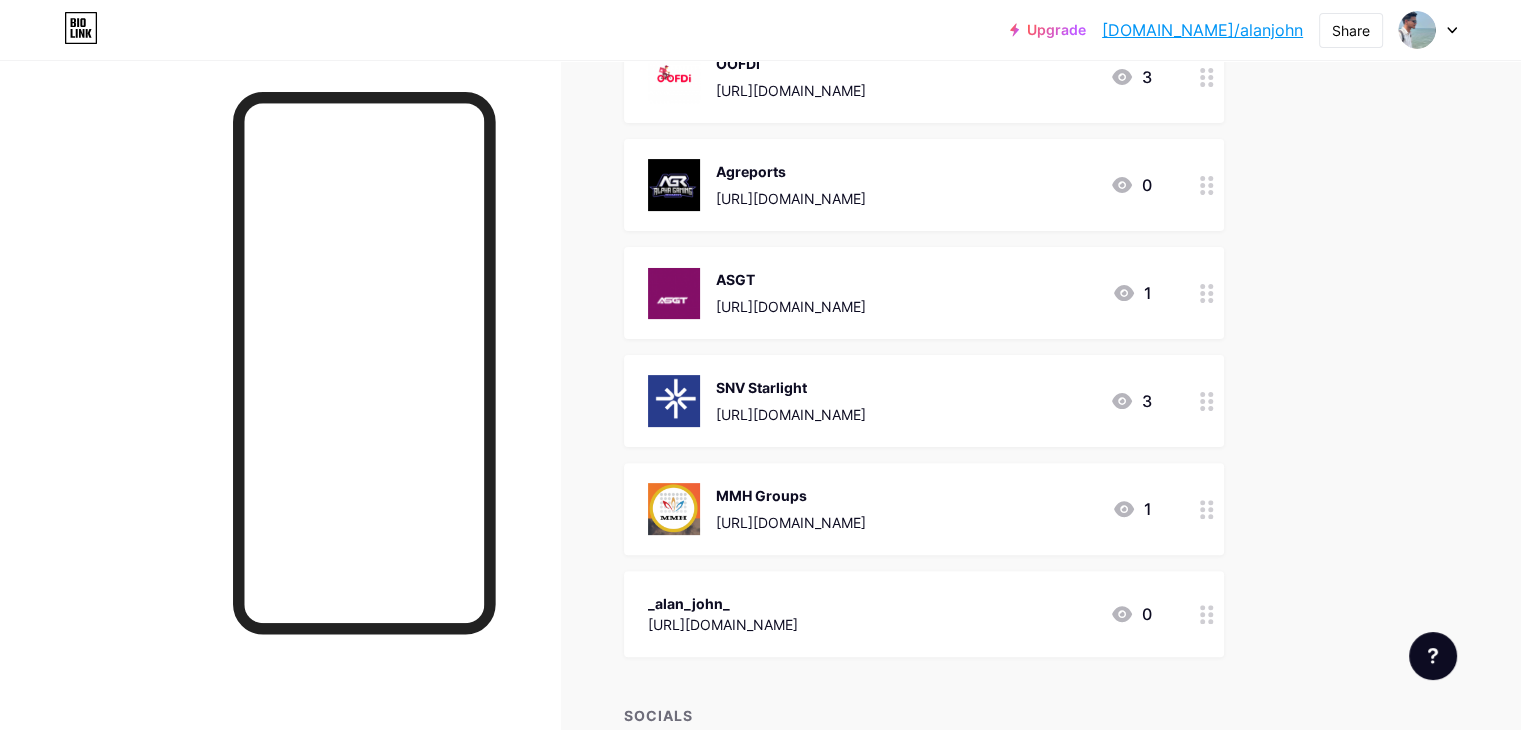 click 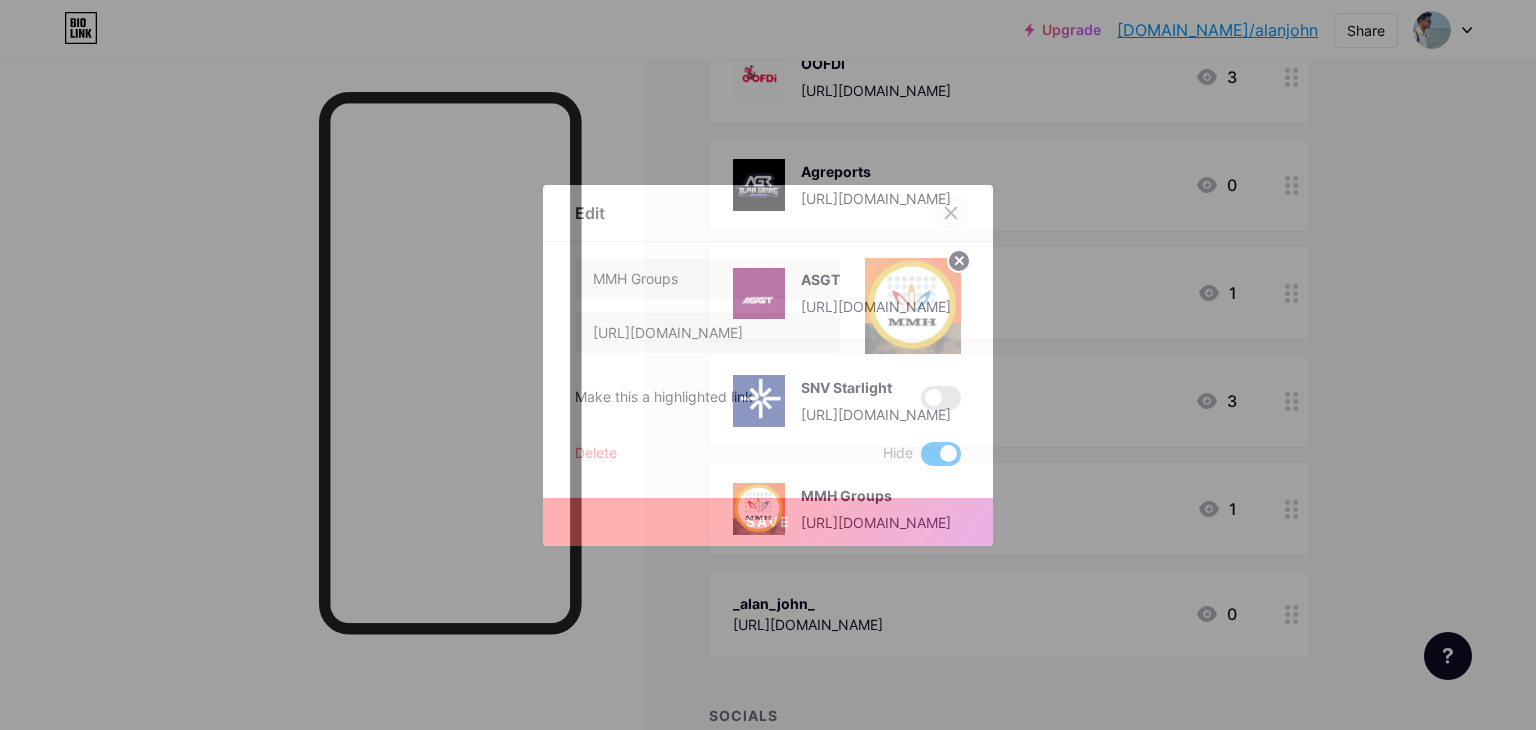 click 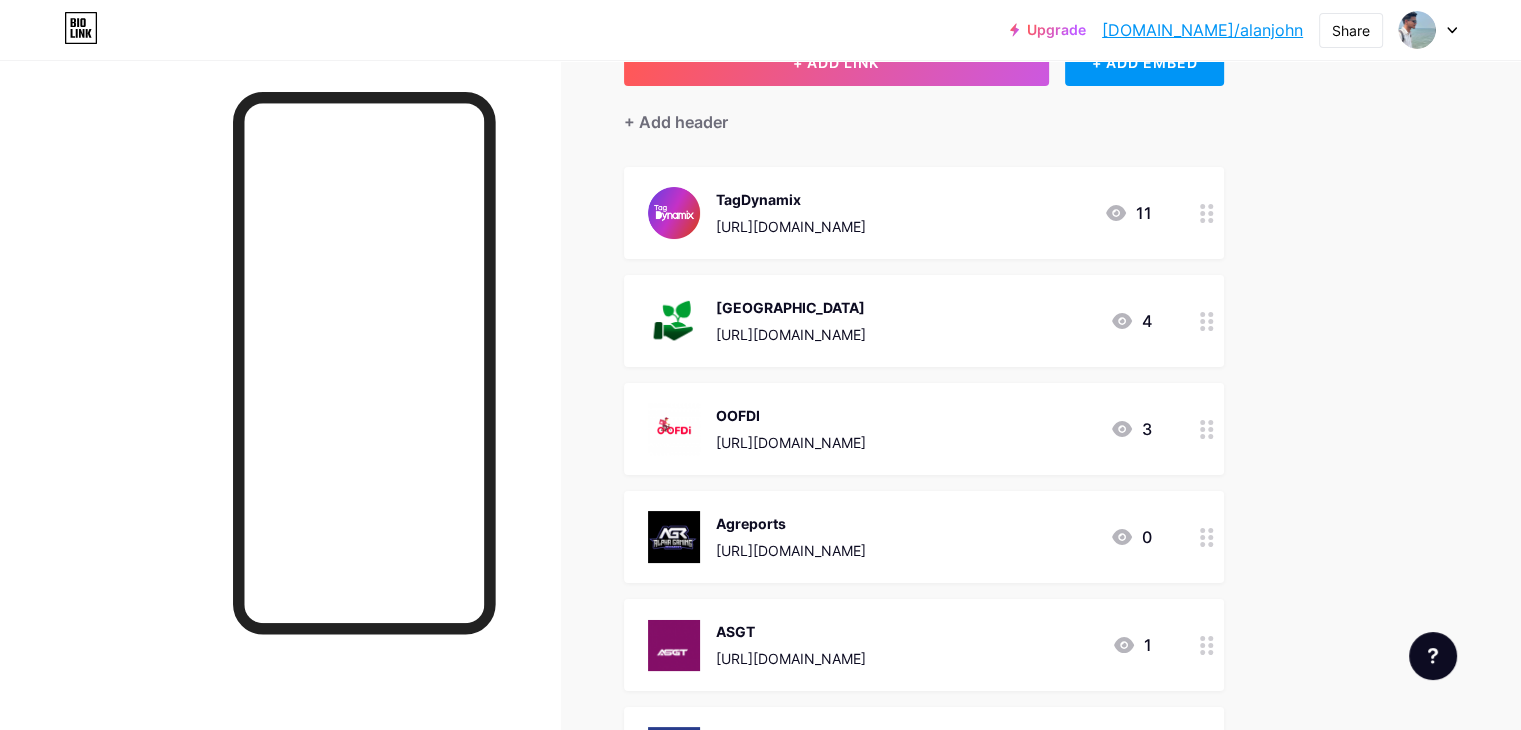scroll, scrollTop: 300, scrollLeft: 0, axis: vertical 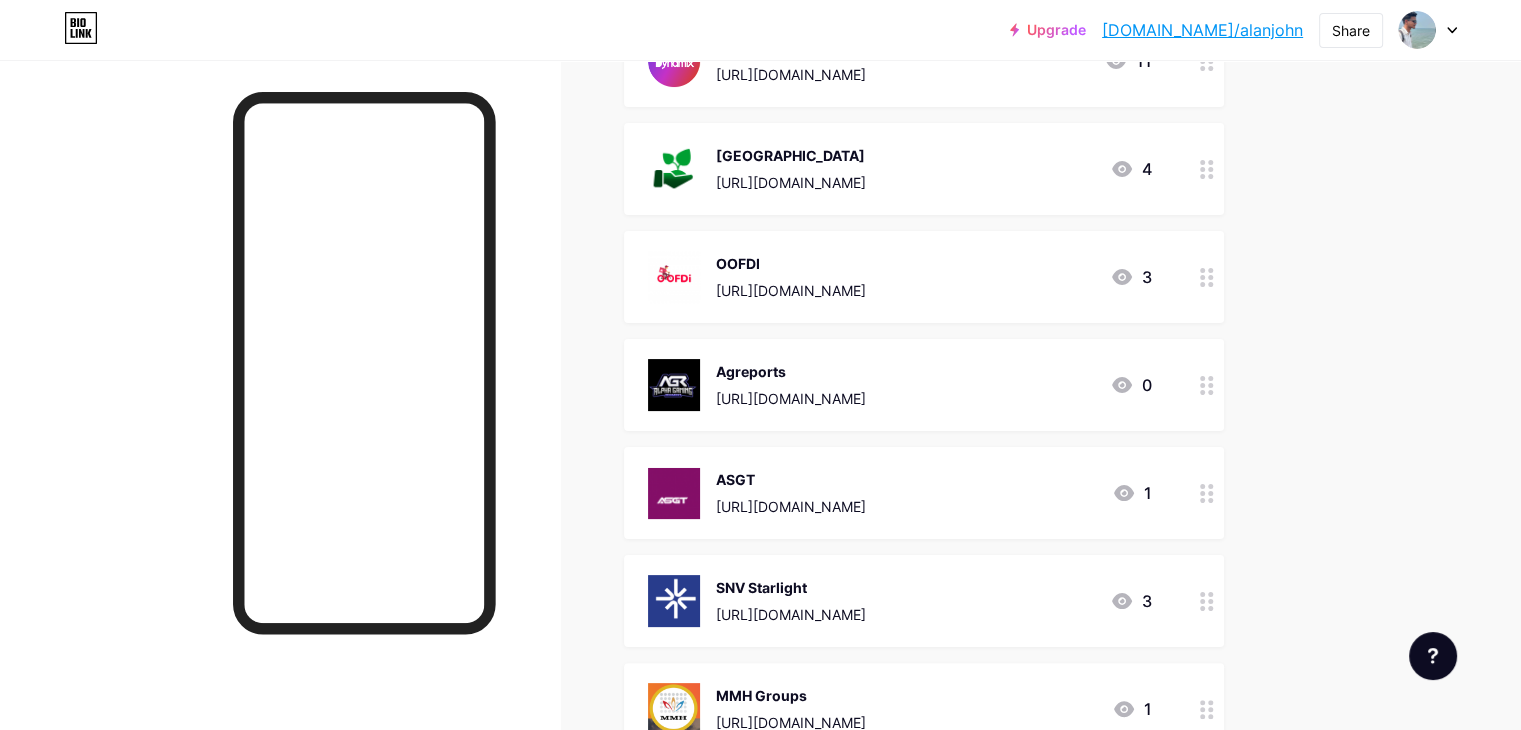 click on "Agreports
[URL][DOMAIN_NAME]" at bounding box center (791, 385) 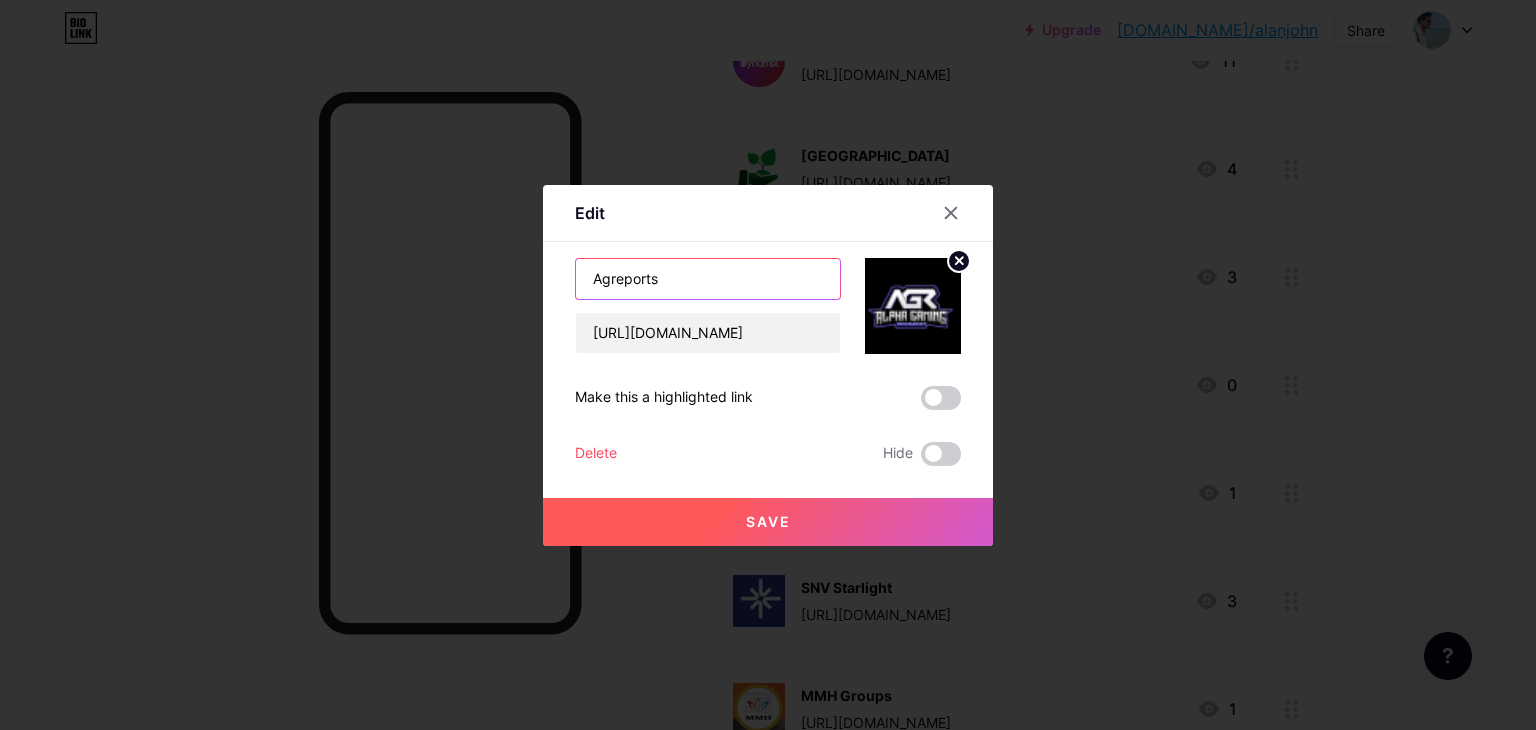 click on "Agreports" at bounding box center (708, 279) 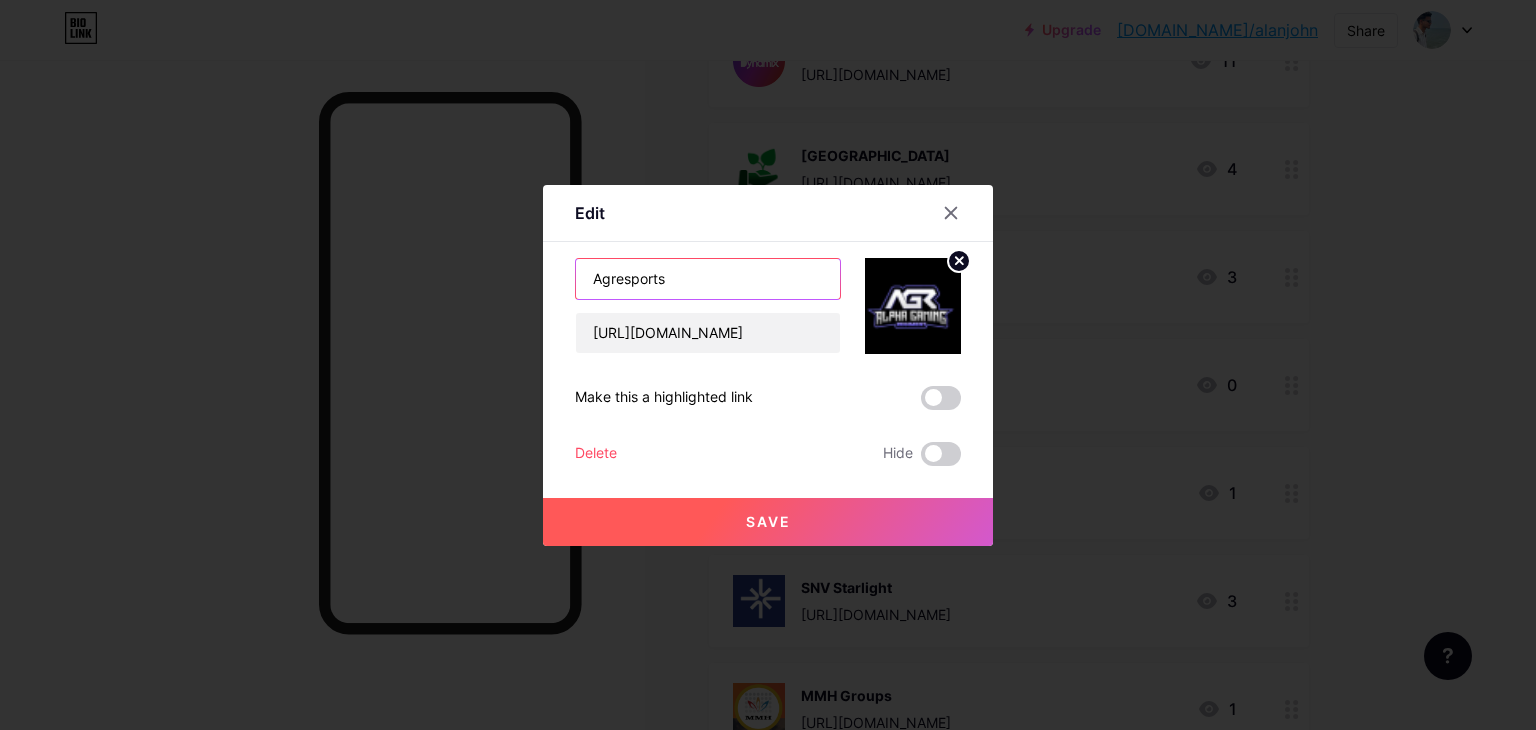 type on "Agresports" 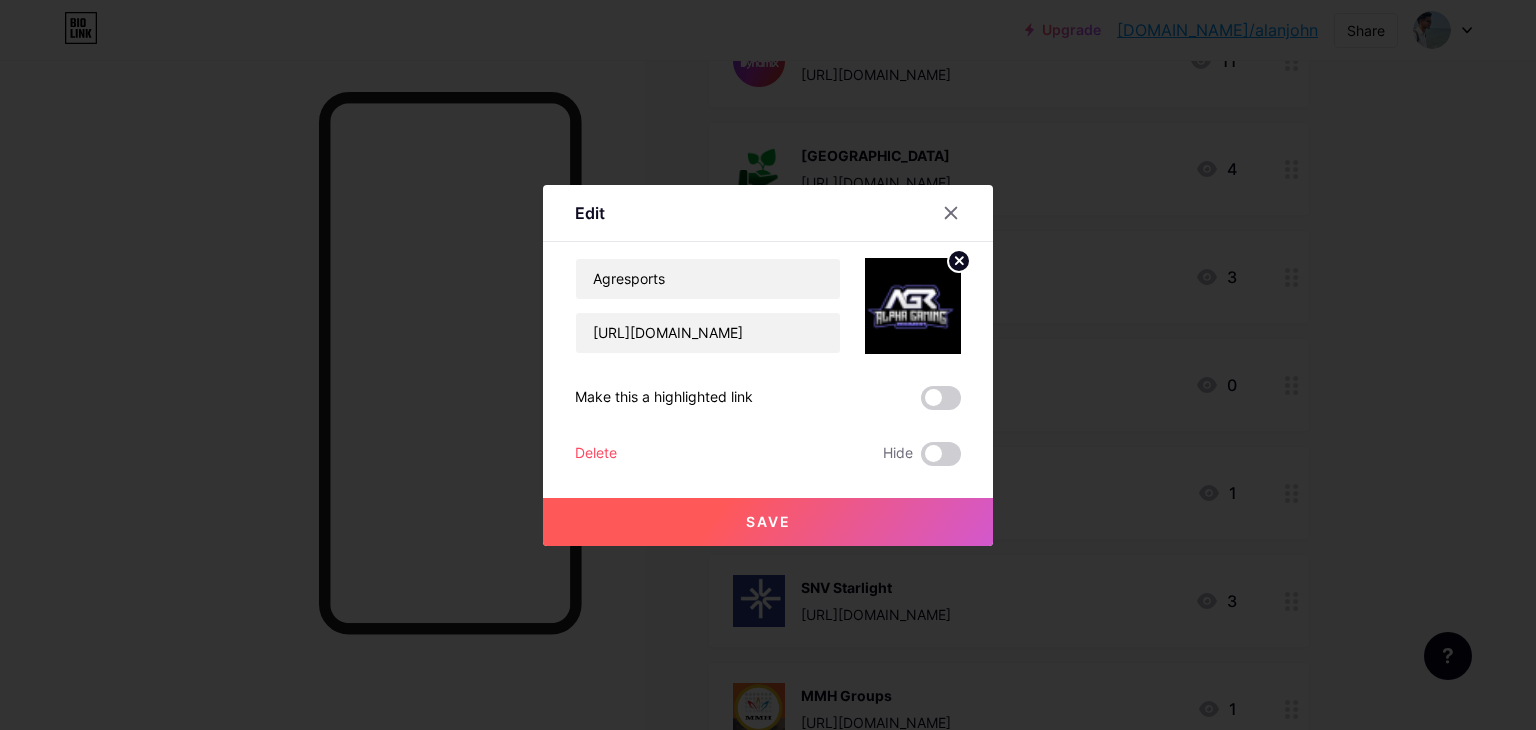 click on "Save" at bounding box center [768, 522] 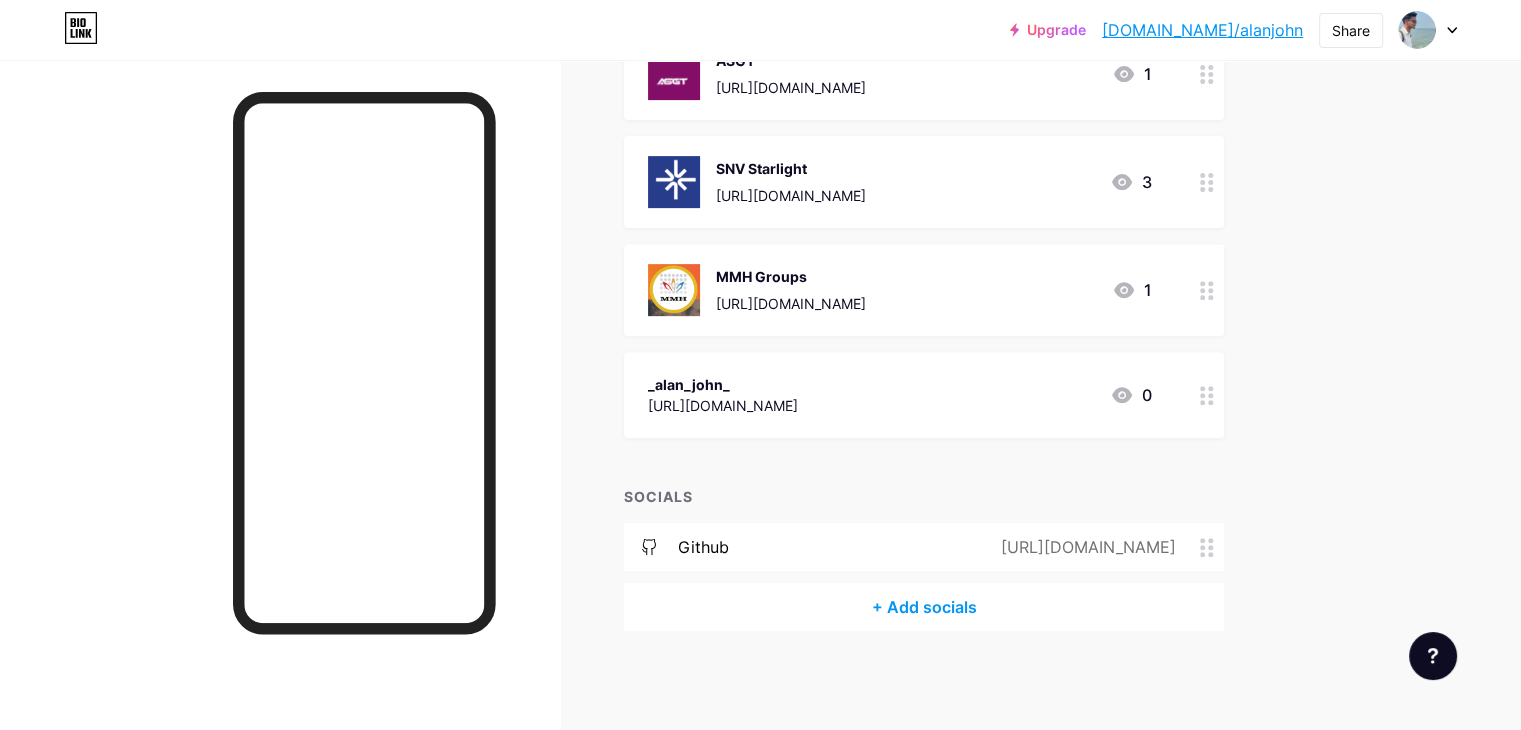 scroll, scrollTop: 0, scrollLeft: 0, axis: both 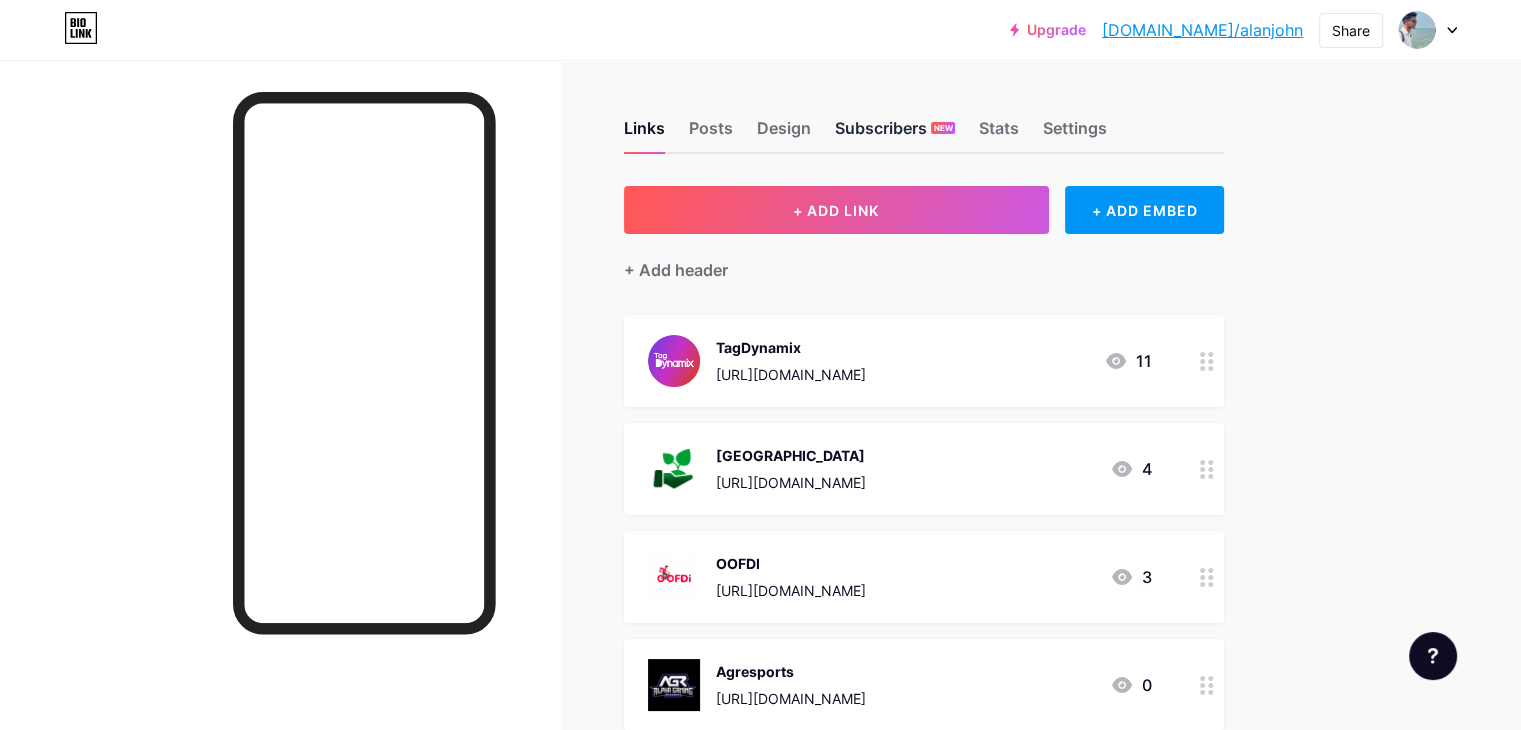 click on "Subscribers
NEW" at bounding box center (895, 134) 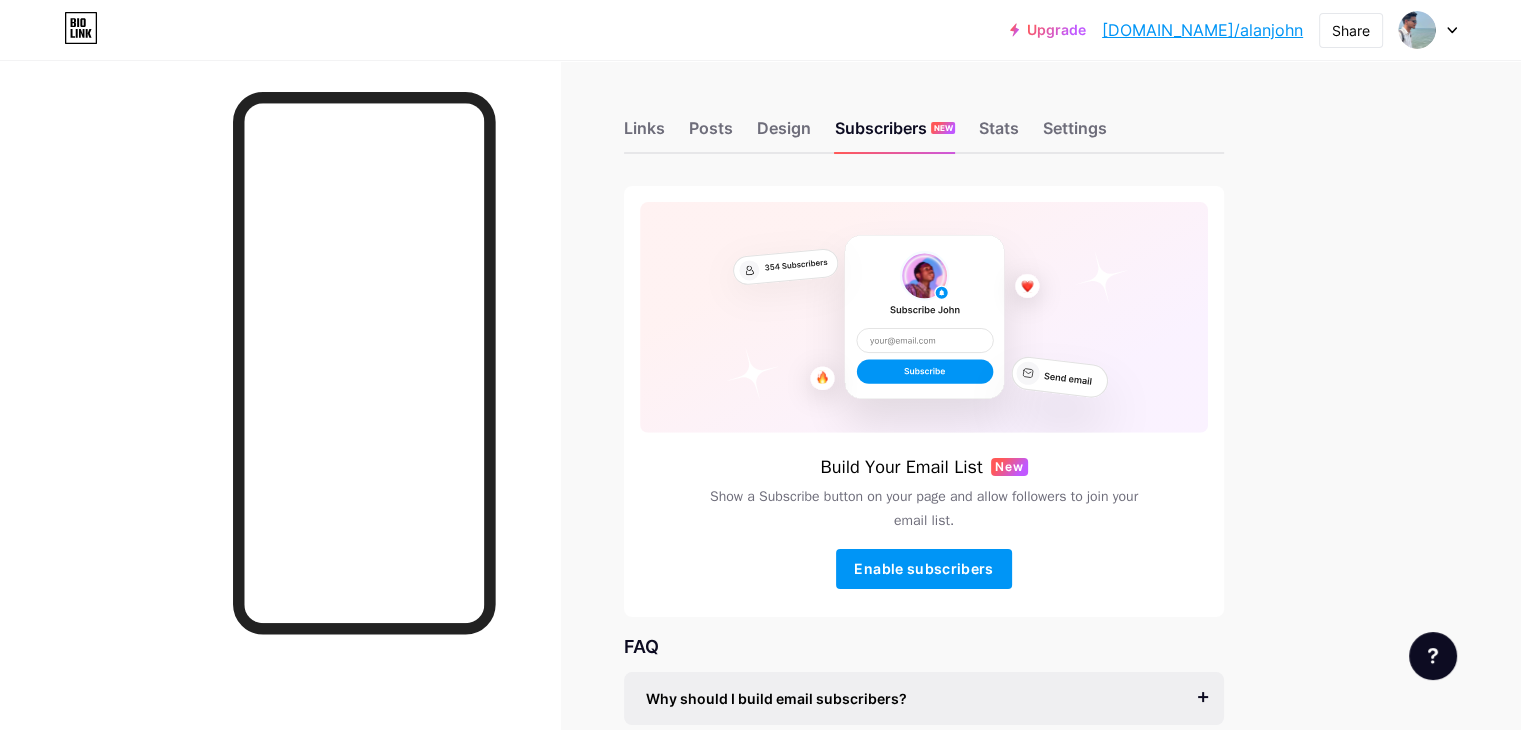 click on "[DOMAIN_NAME]/alanjohn" at bounding box center [1202, 30] 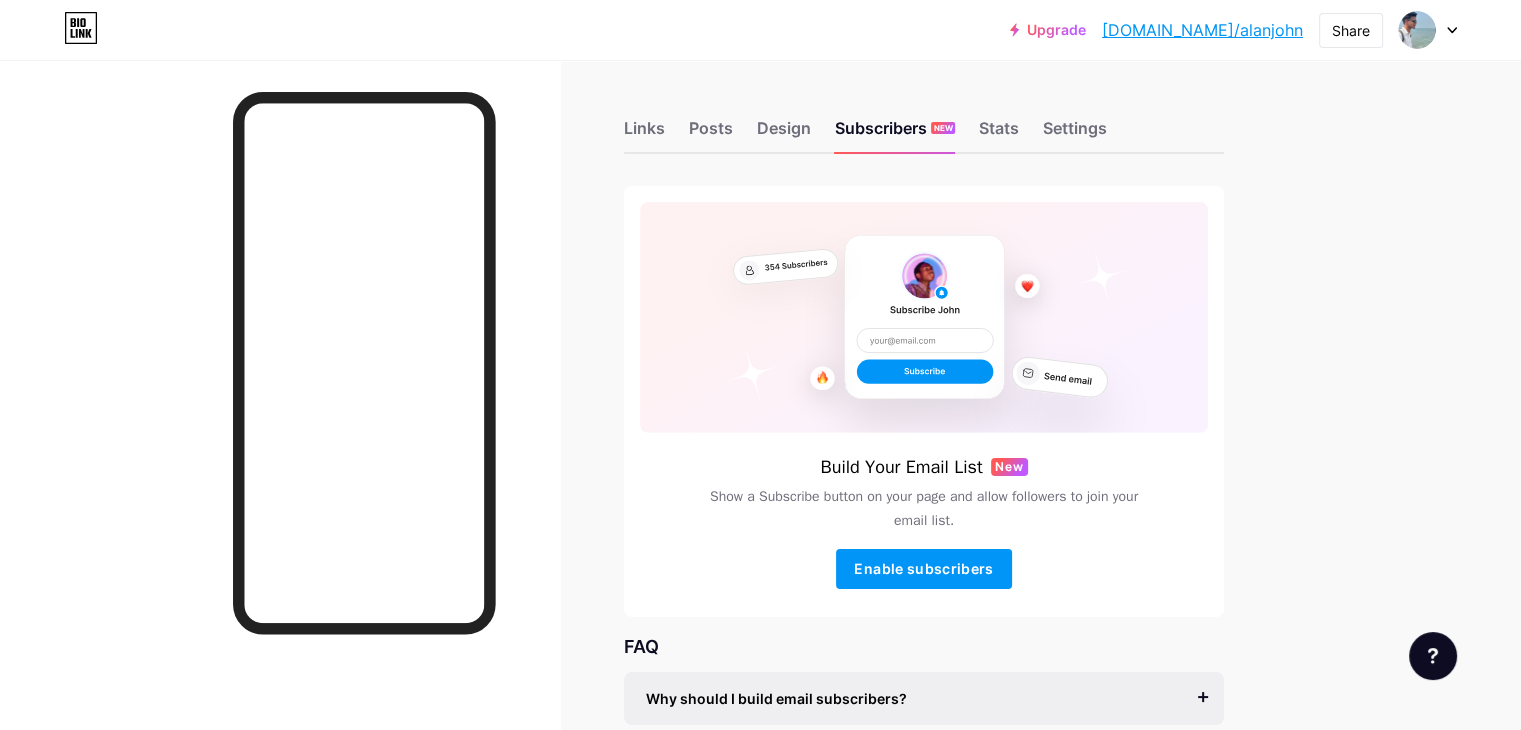 scroll, scrollTop: 224, scrollLeft: 0, axis: vertical 